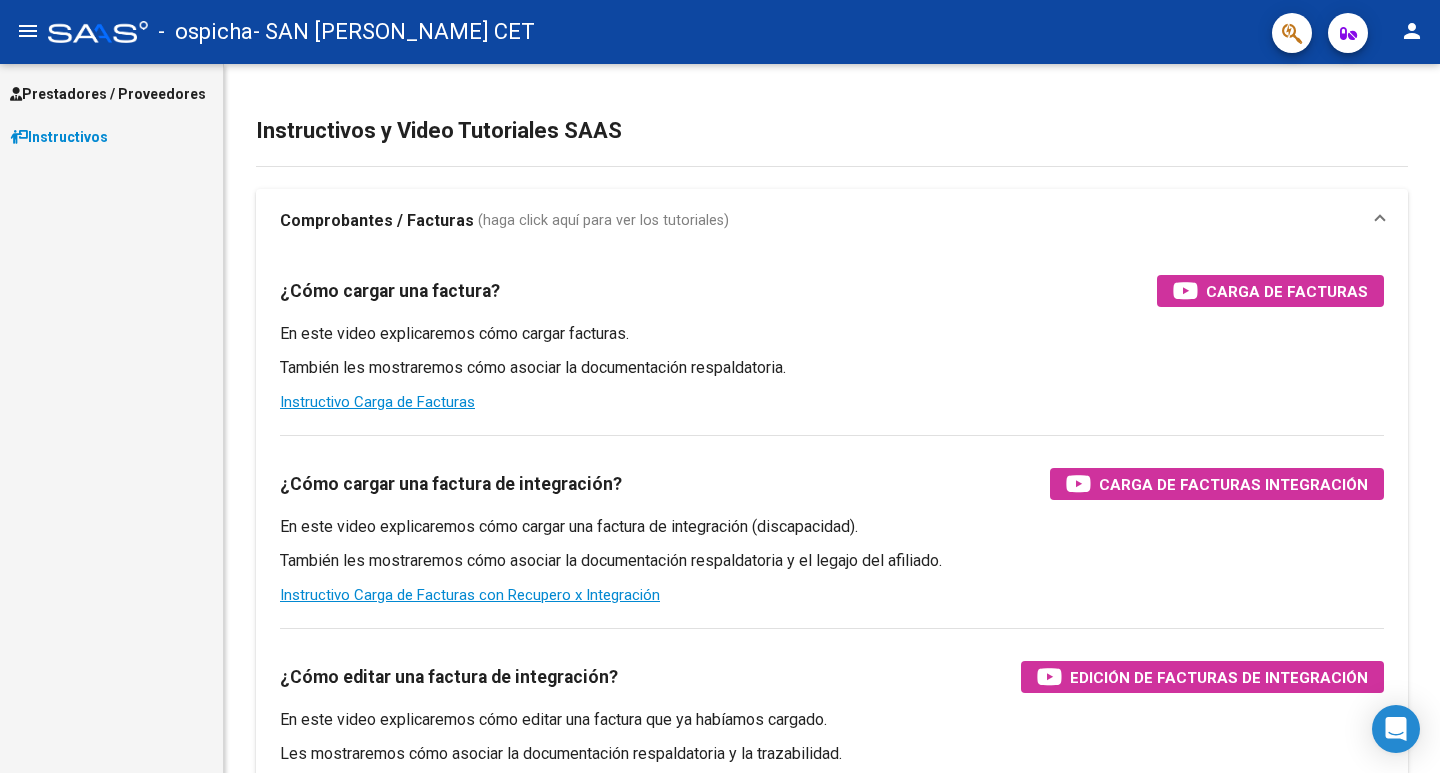 scroll, scrollTop: 0, scrollLeft: 0, axis: both 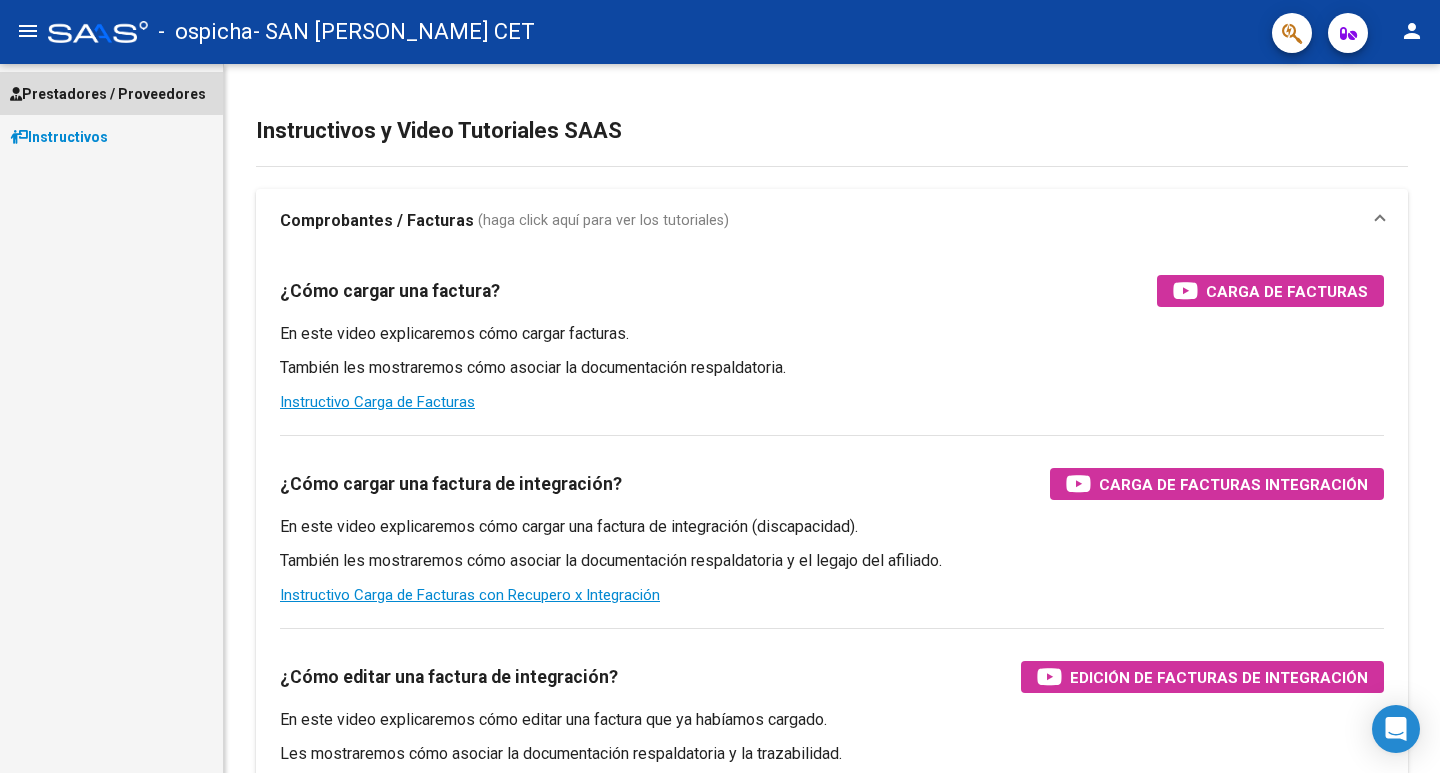 click on "Prestadores / Proveedores" at bounding box center (108, 94) 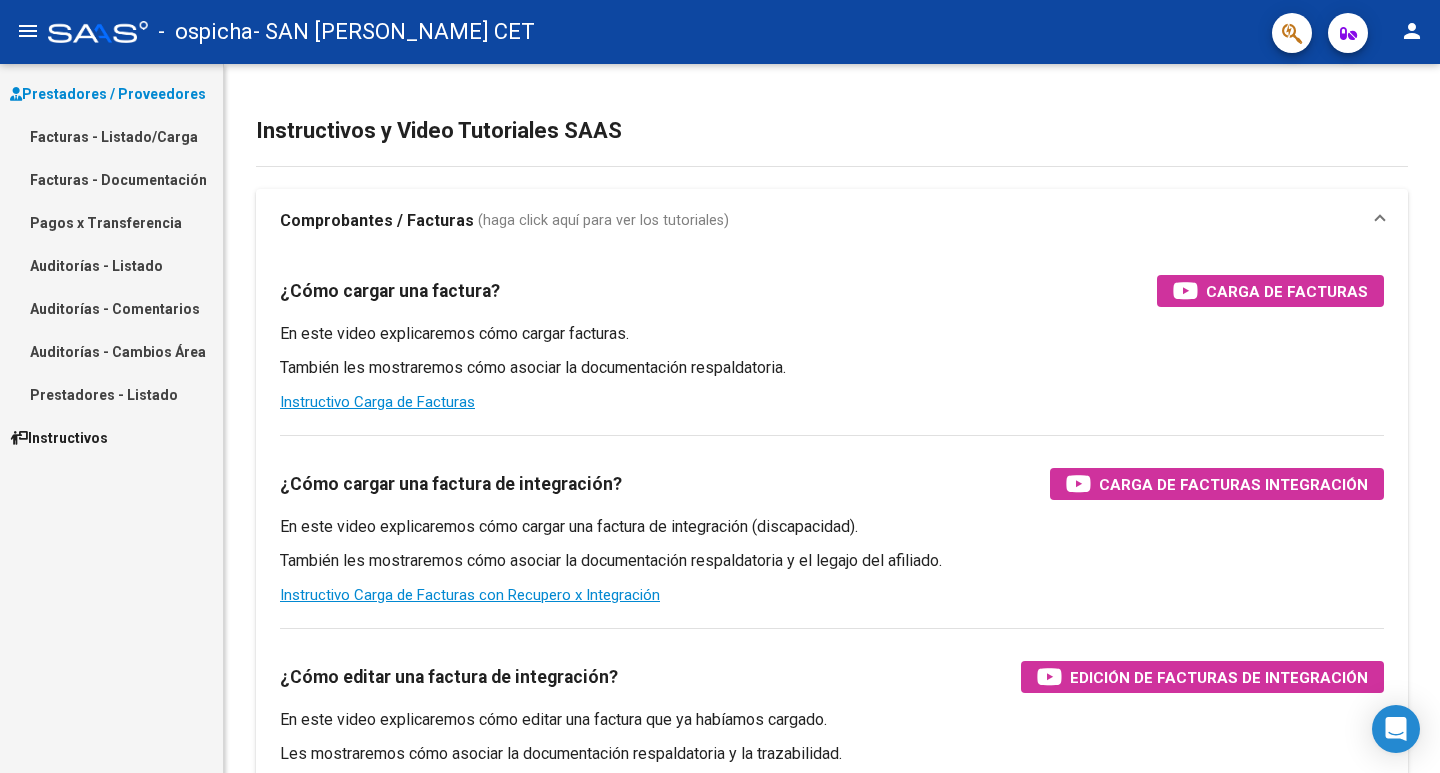 click on "Facturas - Listado/Carga" at bounding box center [111, 136] 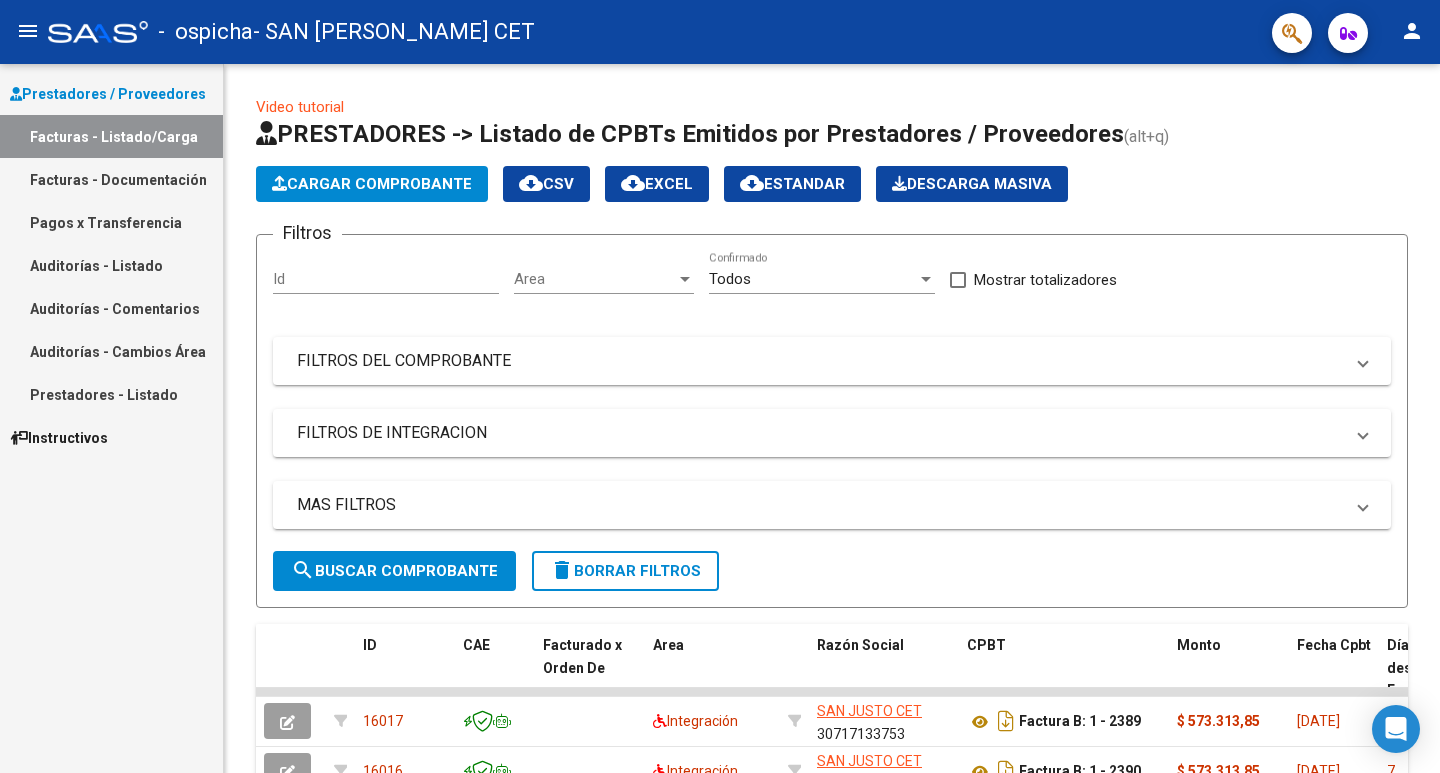 scroll, scrollTop: 560, scrollLeft: 0, axis: vertical 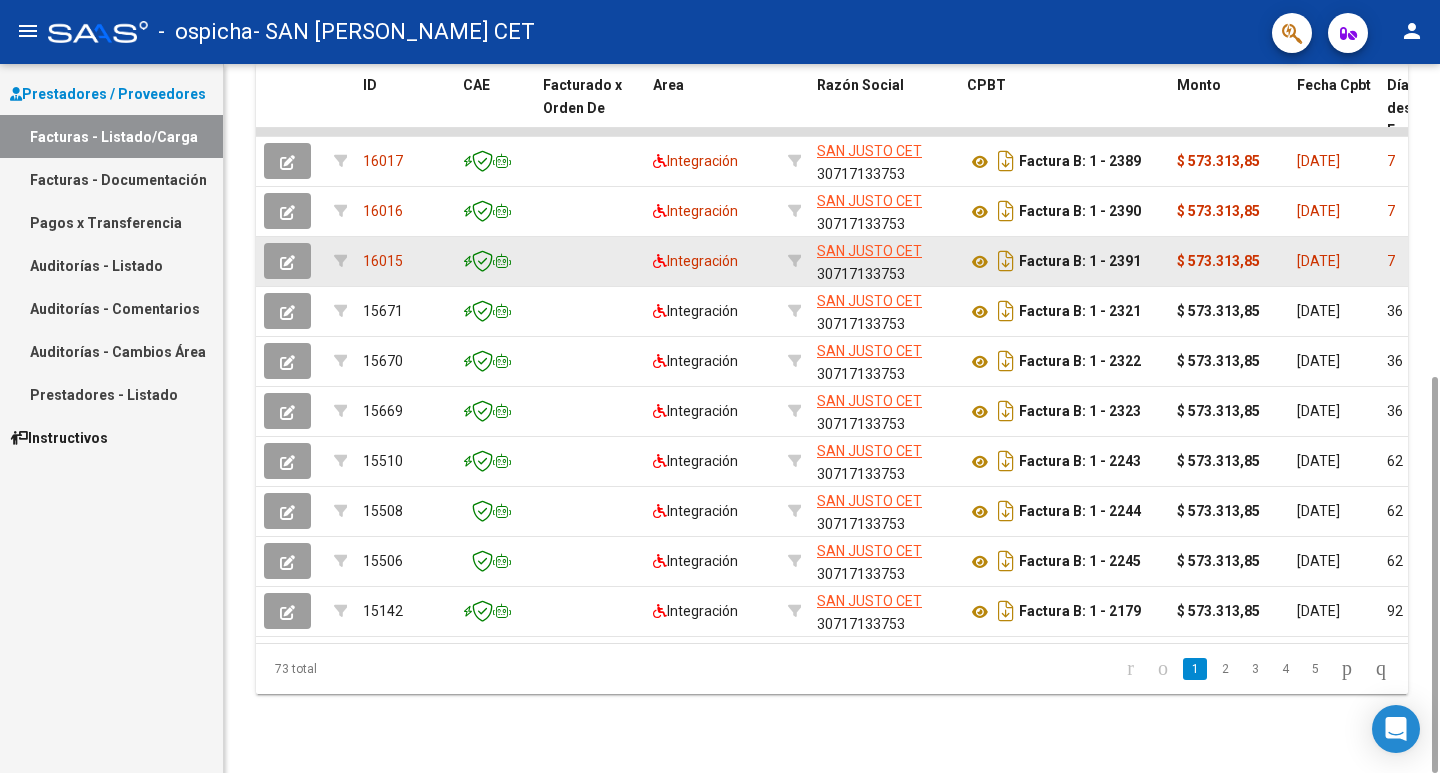click 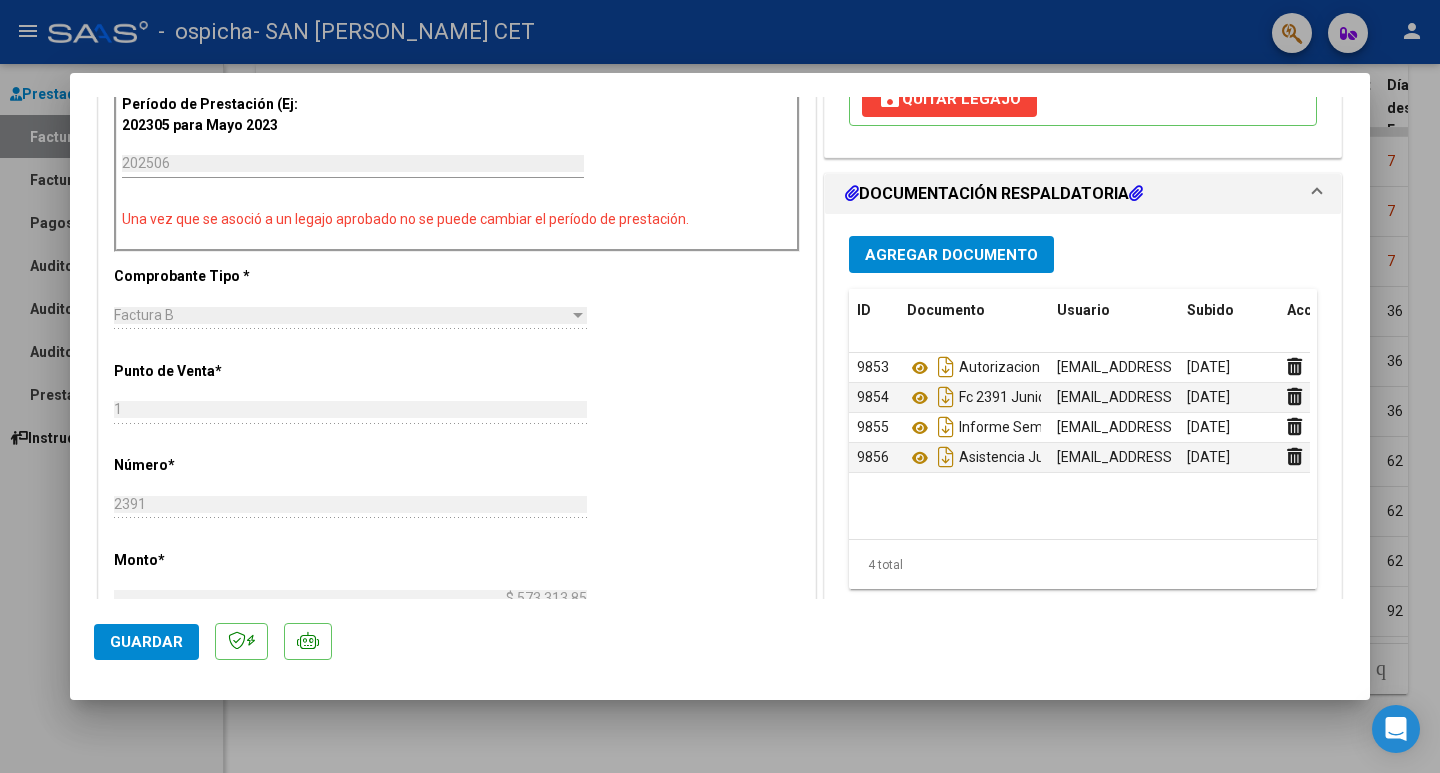 scroll, scrollTop: 600, scrollLeft: 0, axis: vertical 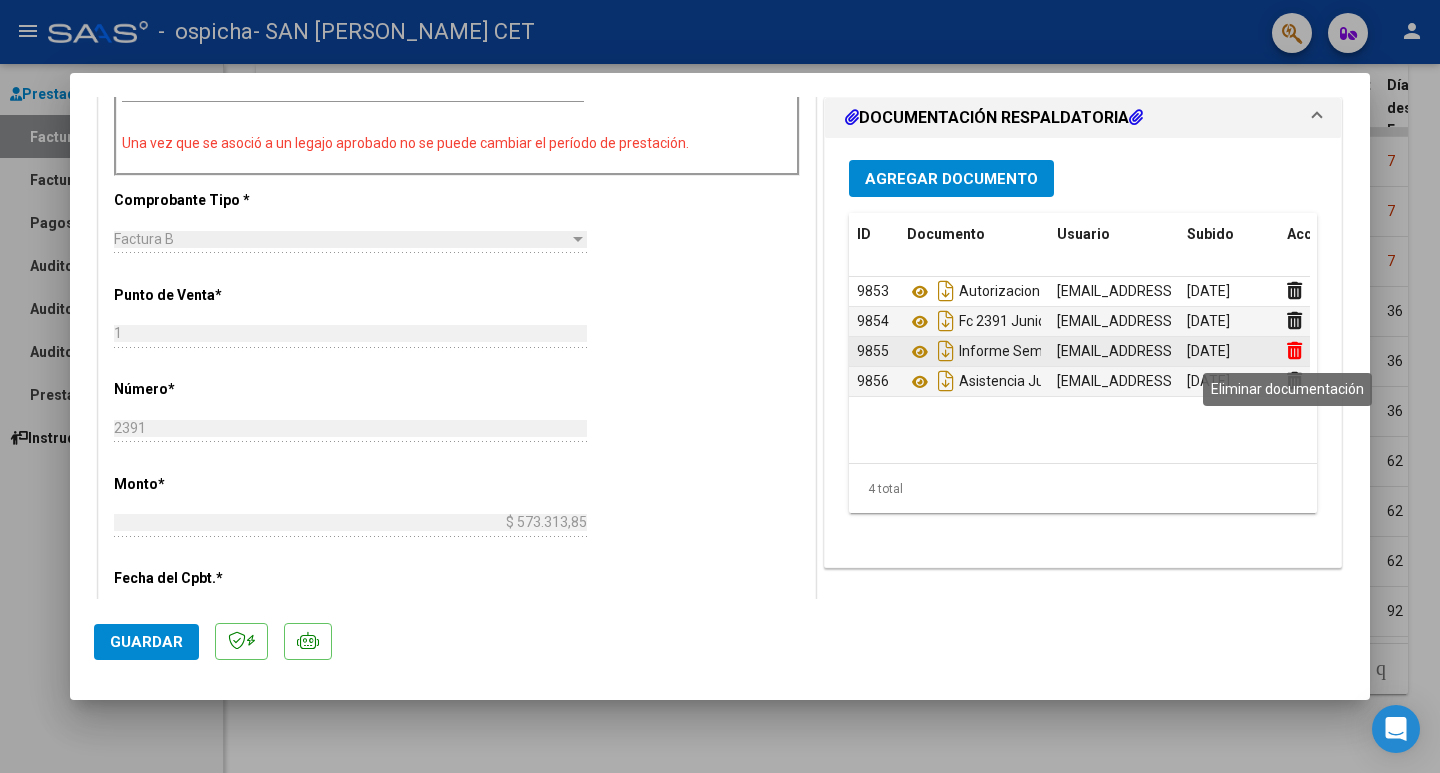 click 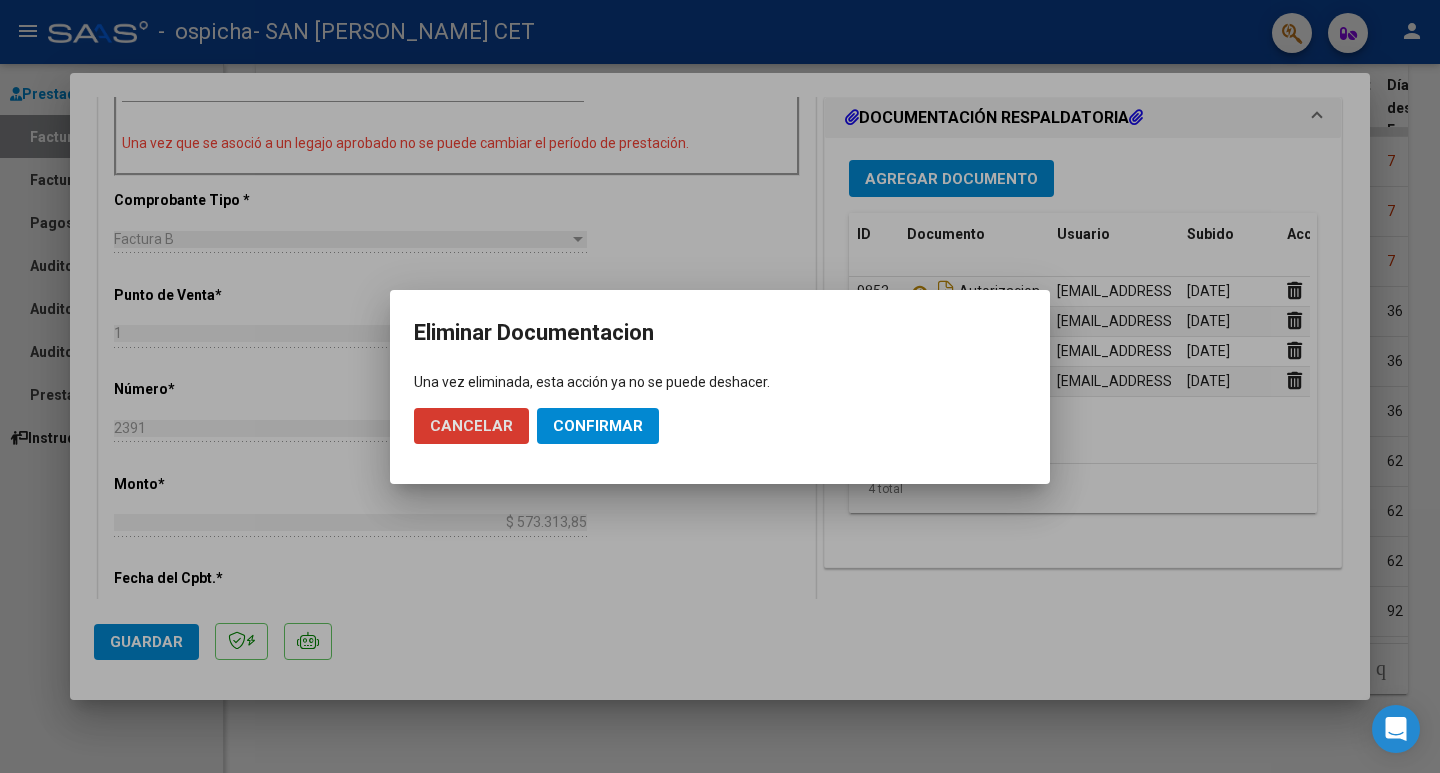 click on "Confirmar" 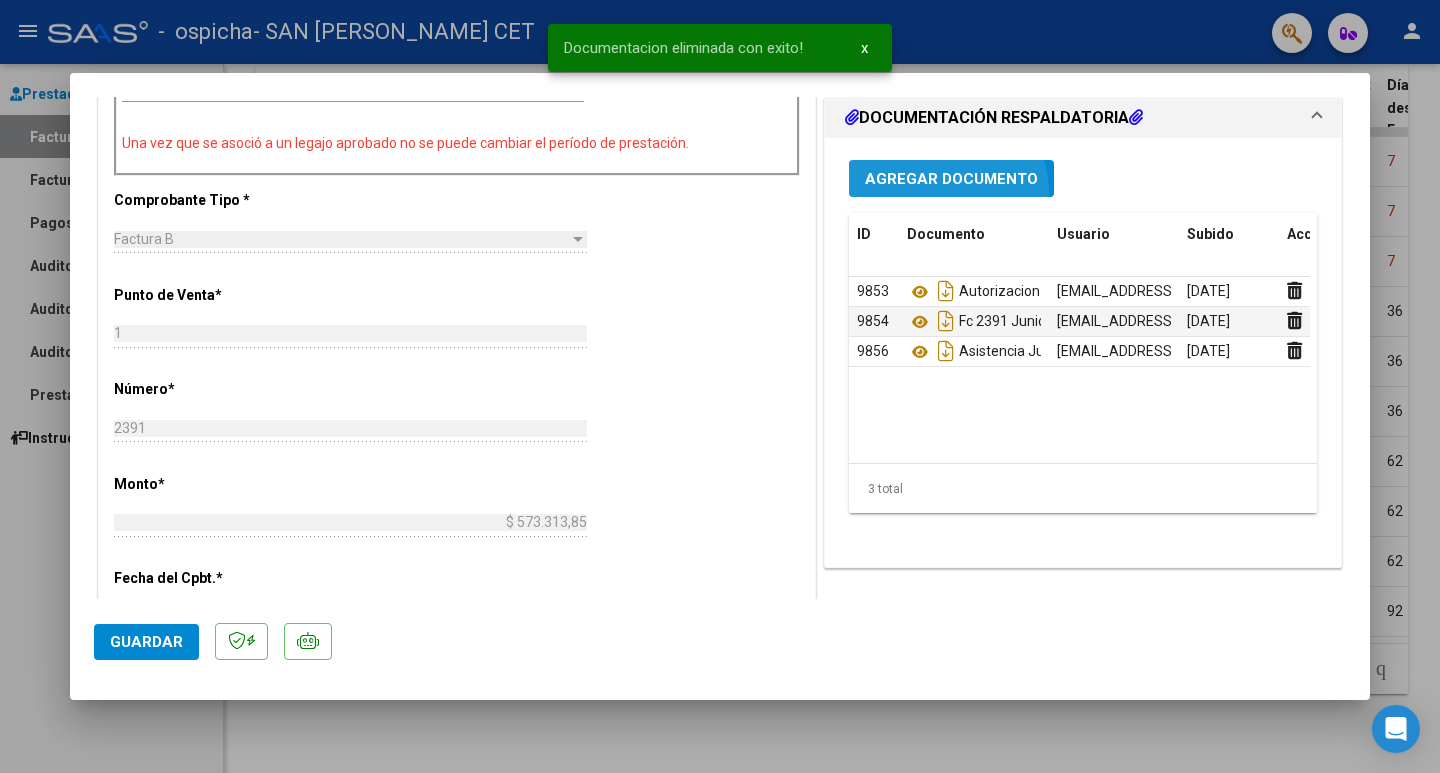 click on "Agregar Documento" at bounding box center [951, 178] 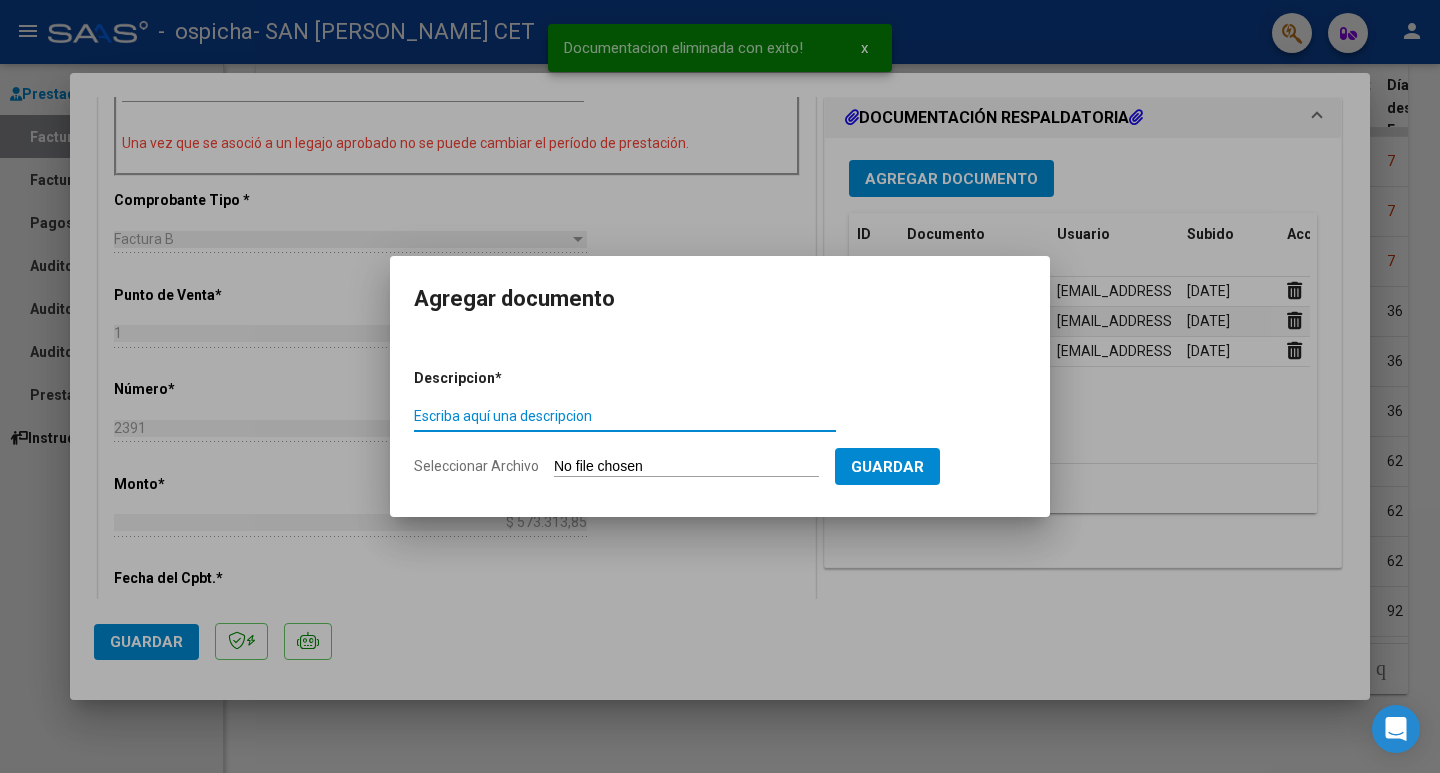 click on "Seleccionar Archivo" at bounding box center (686, 467) 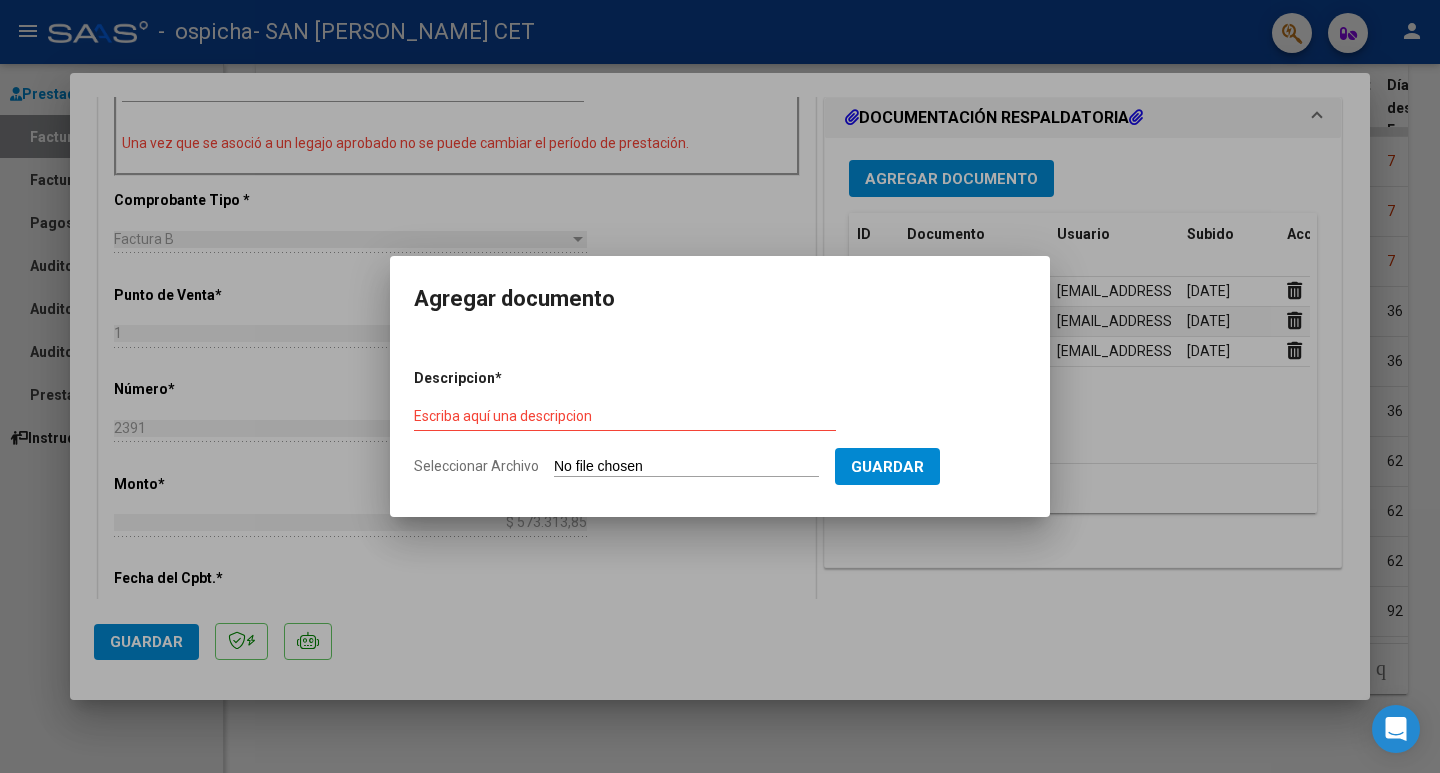 type on "C:\fakepath\_INFORME EVOLUTIVO FORM JUNIO 2025 [PERSON_NAME].pdf" 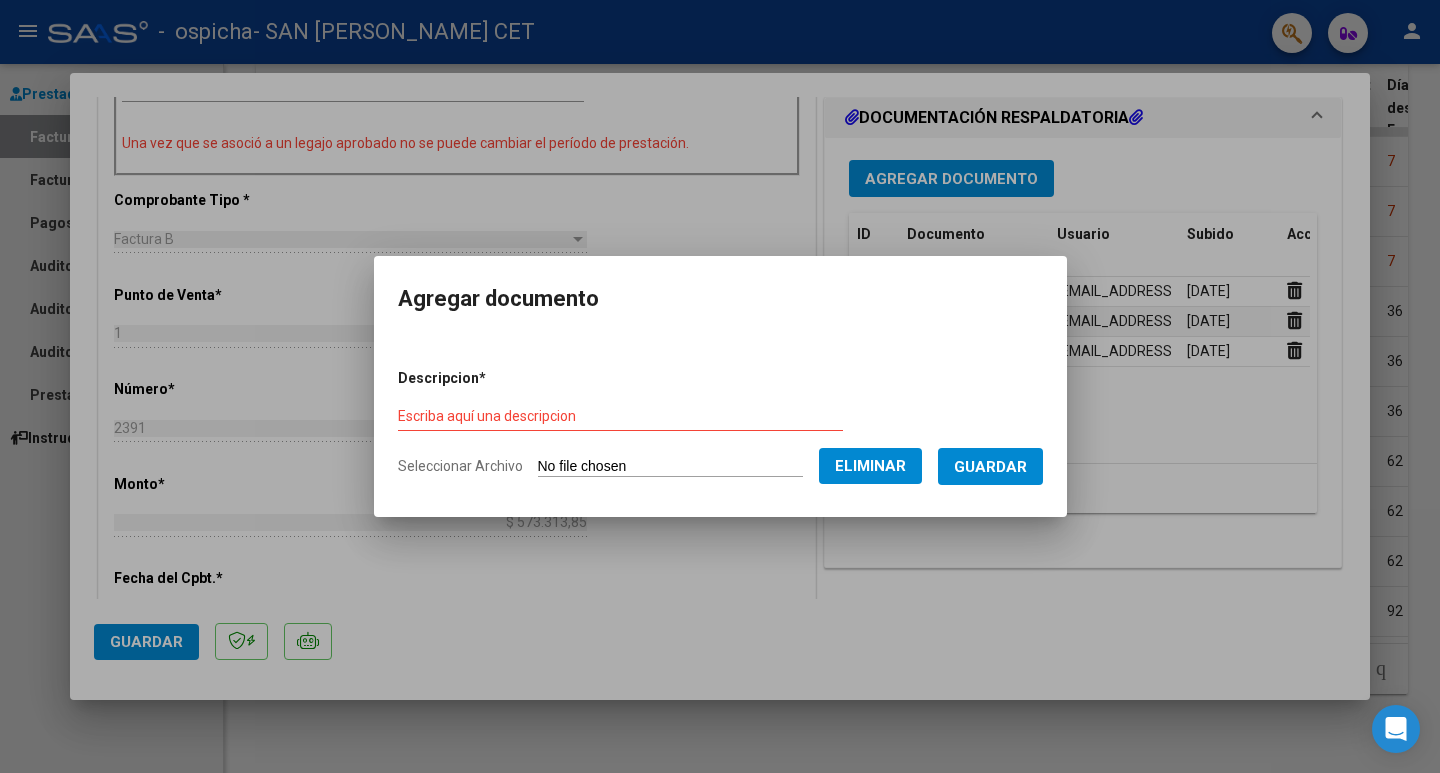 click on "Descripcion  *" at bounding box center (495, 378) 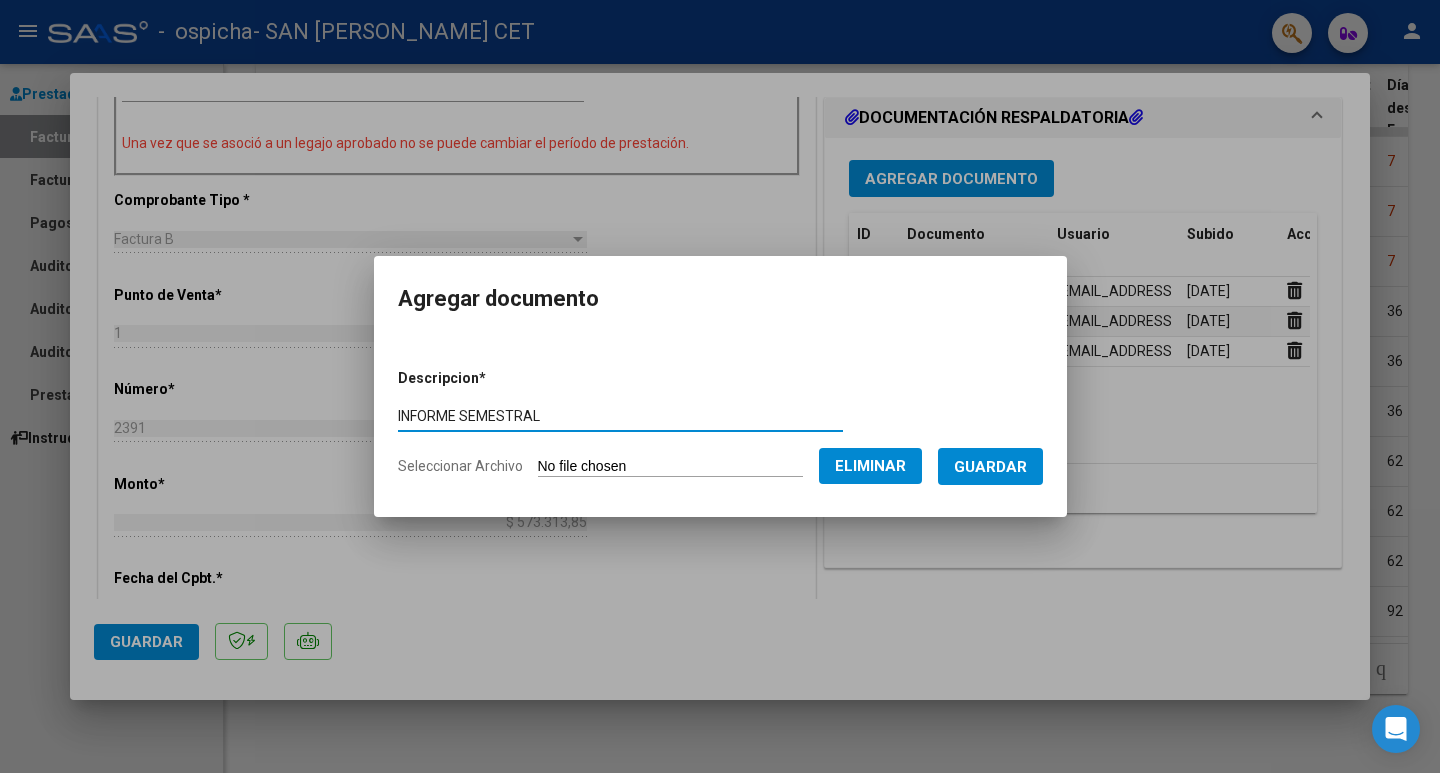 type on "INFORME SEMESTRAL" 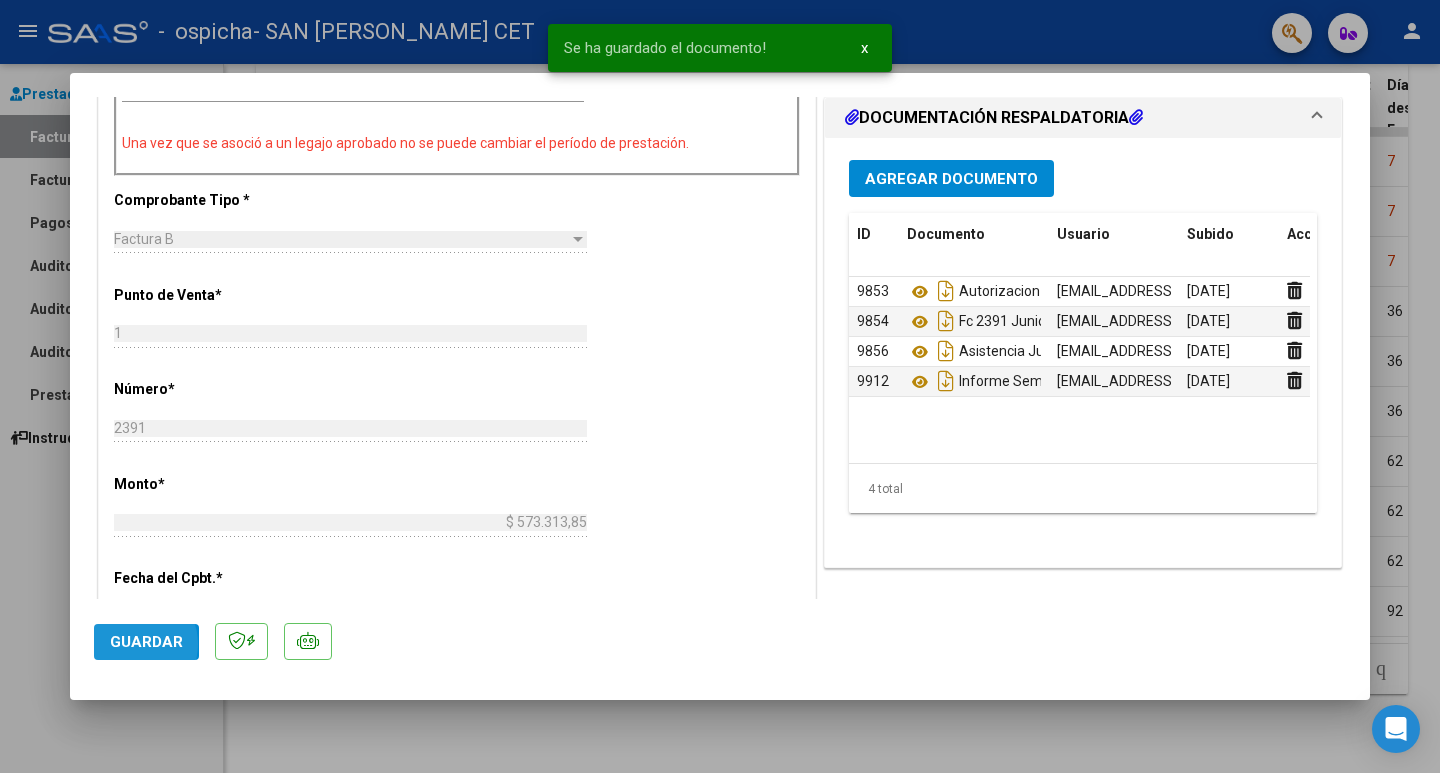click on "Guardar" 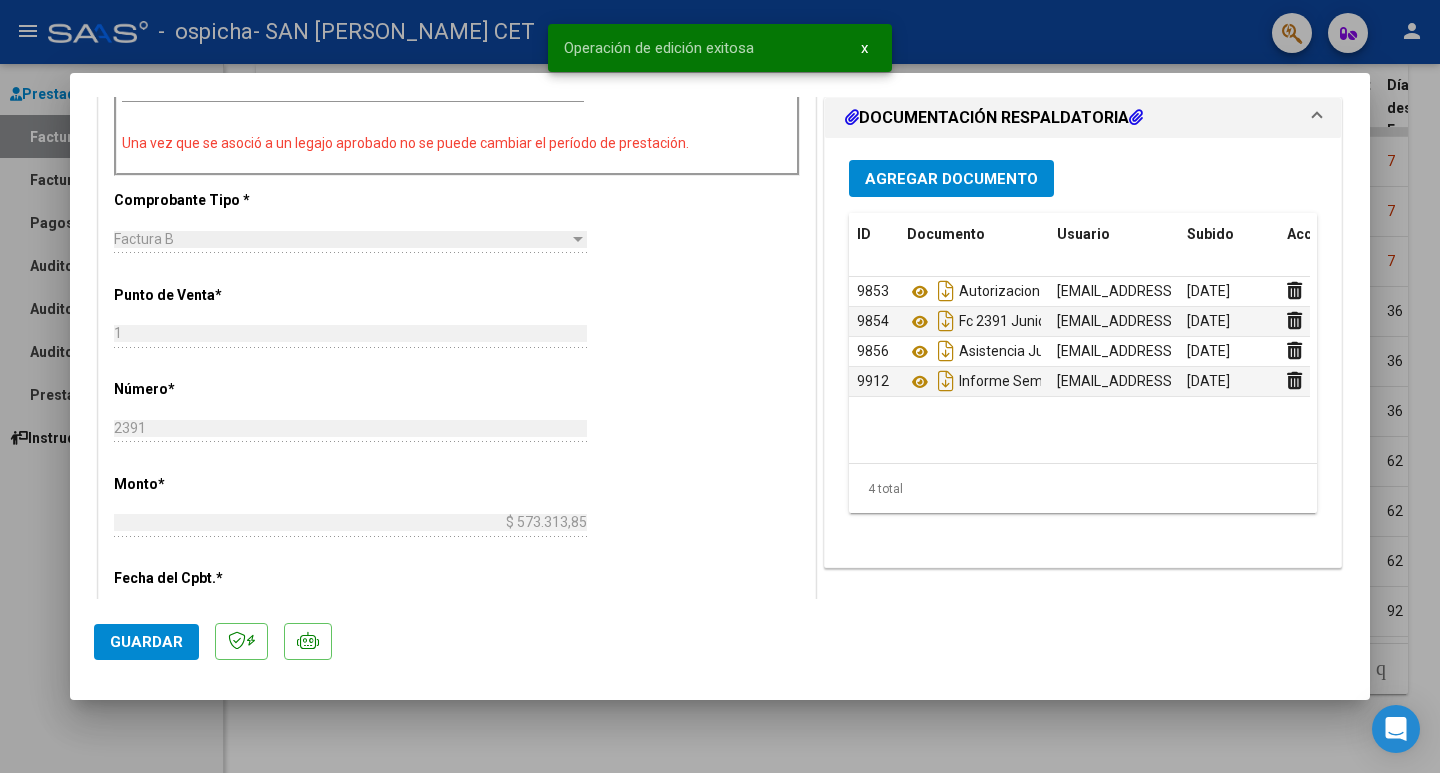 click at bounding box center [720, 386] 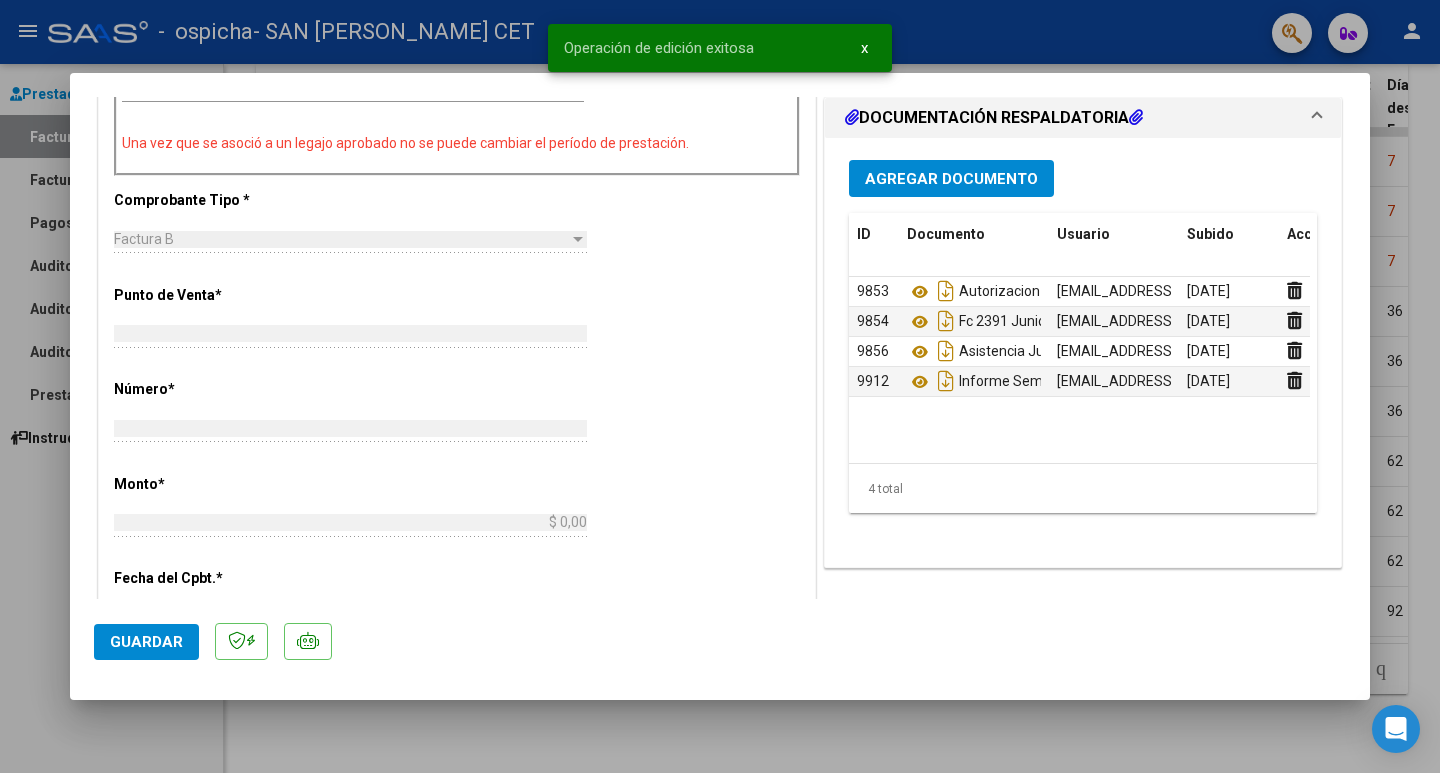 scroll, scrollTop: 0, scrollLeft: 0, axis: both 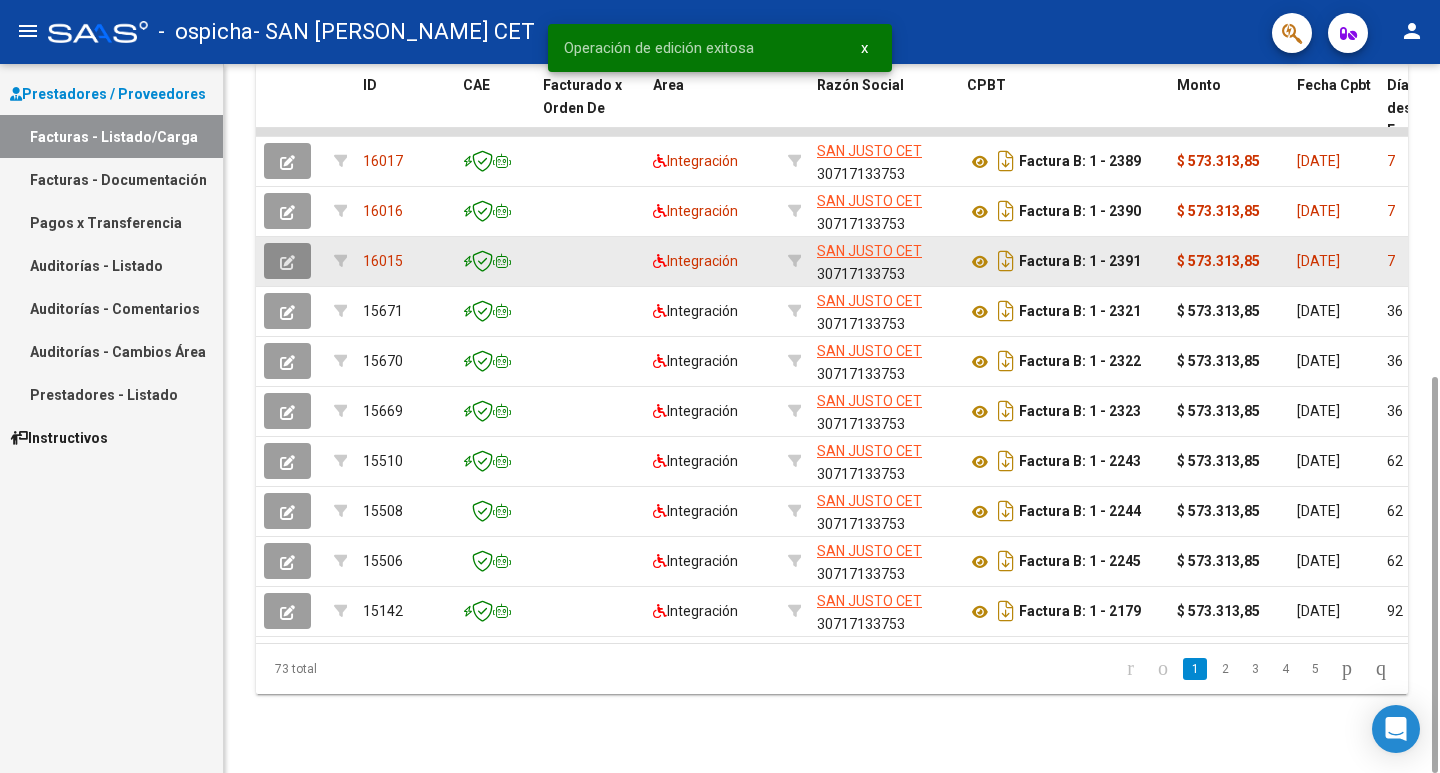 click 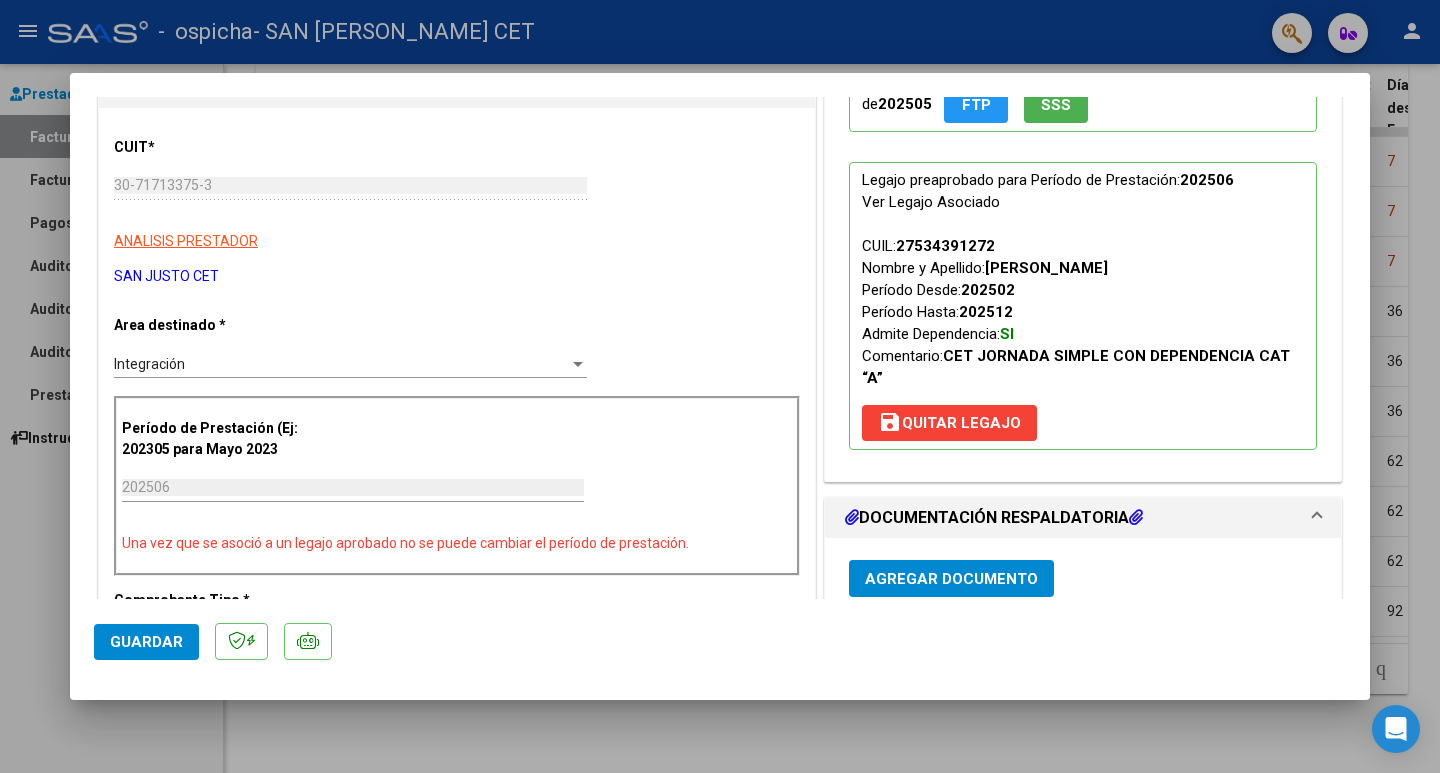 scroll, scrollTop: 500, scrollLeft: 0, axis: vertical 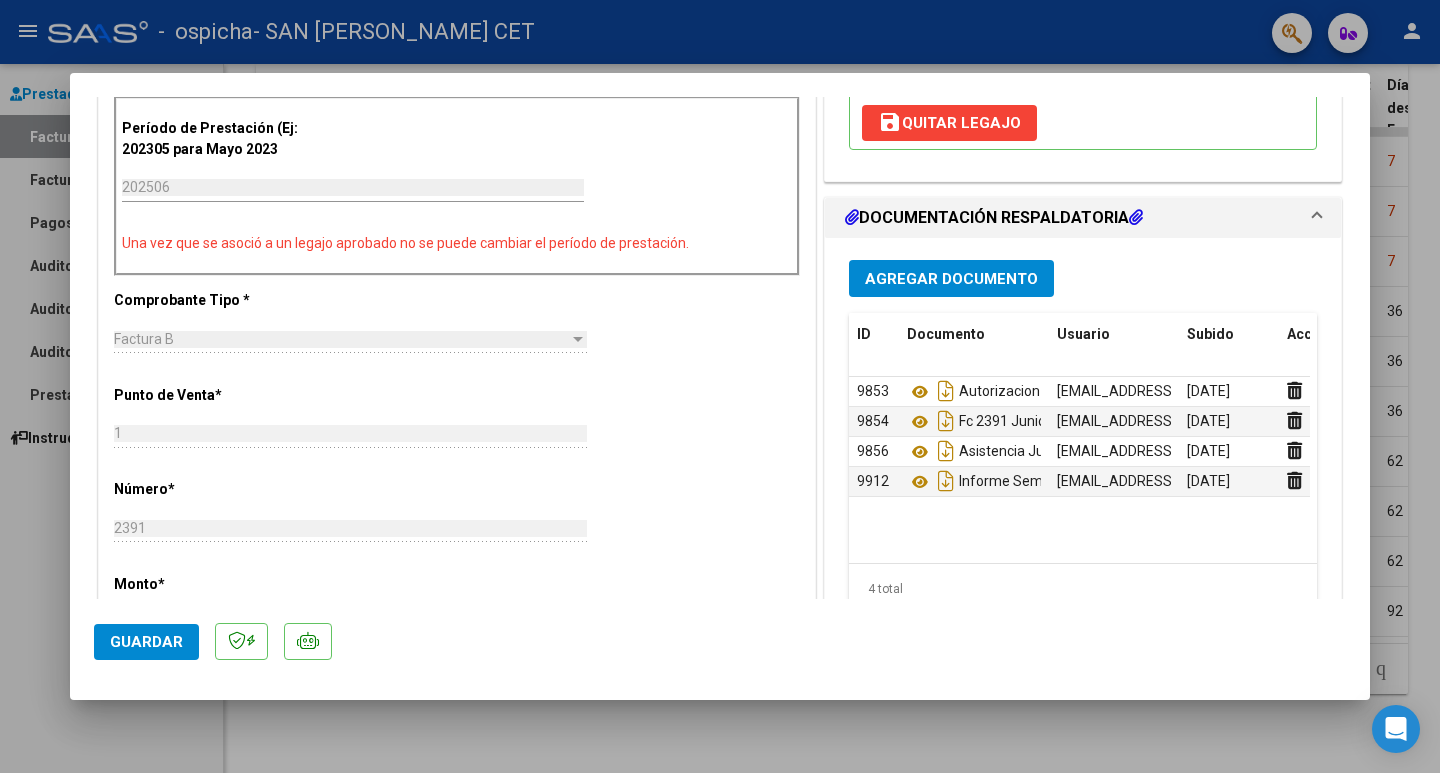 click at bounding box center [720, 386] 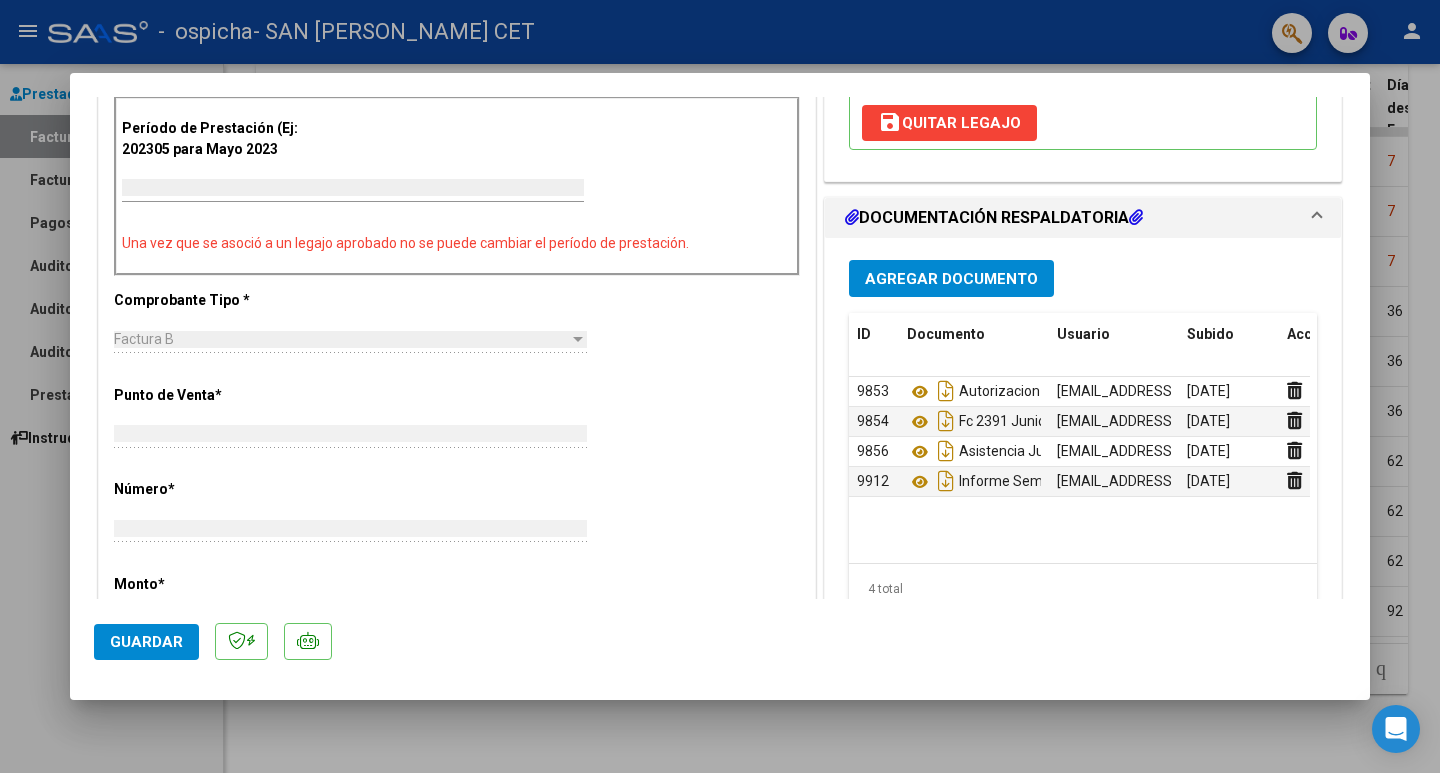 scroll, scrollTop: 0, scrollLeft: 0, axis: both 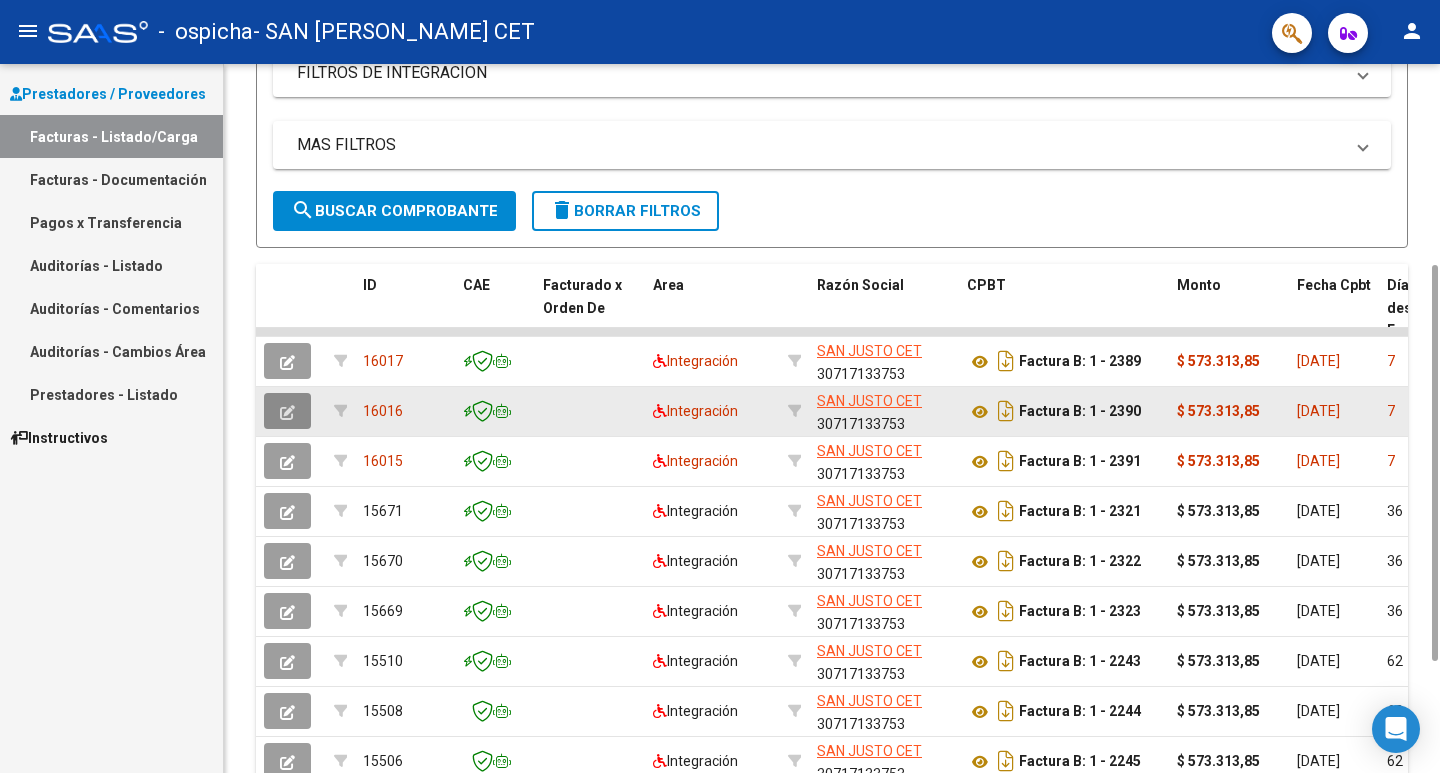 click 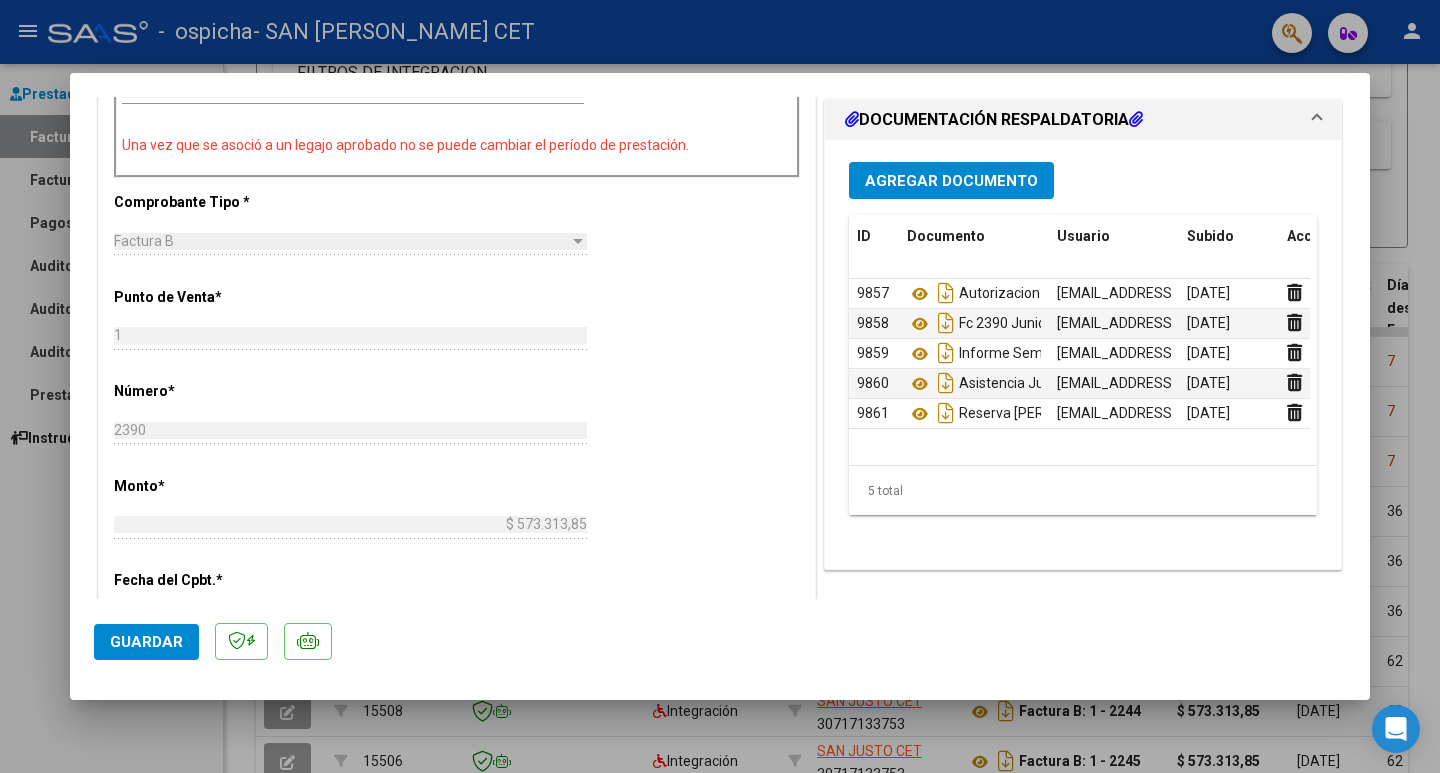 scroll, scrollTop: 600, scrollLeft: 0, axis: vertical 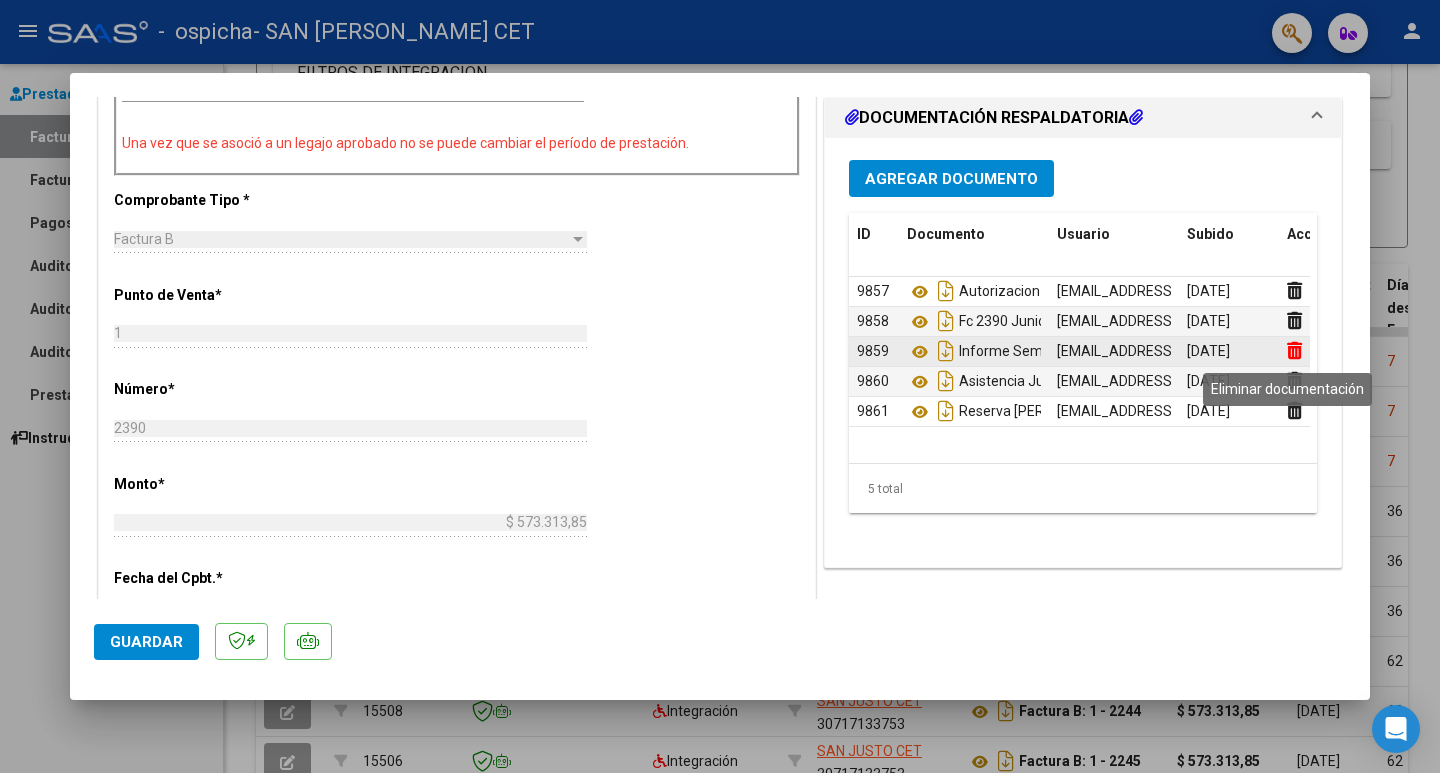click 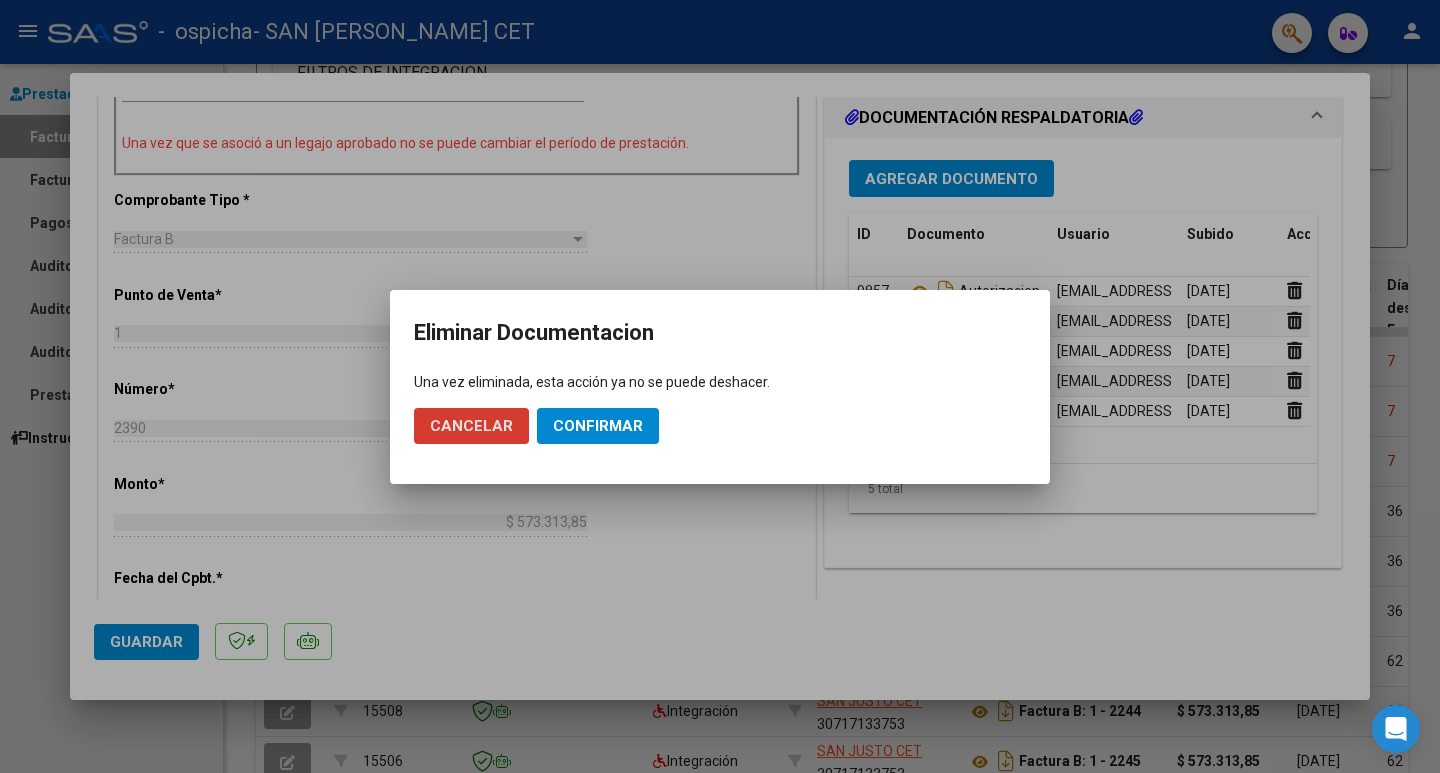 click on "Confirmar" 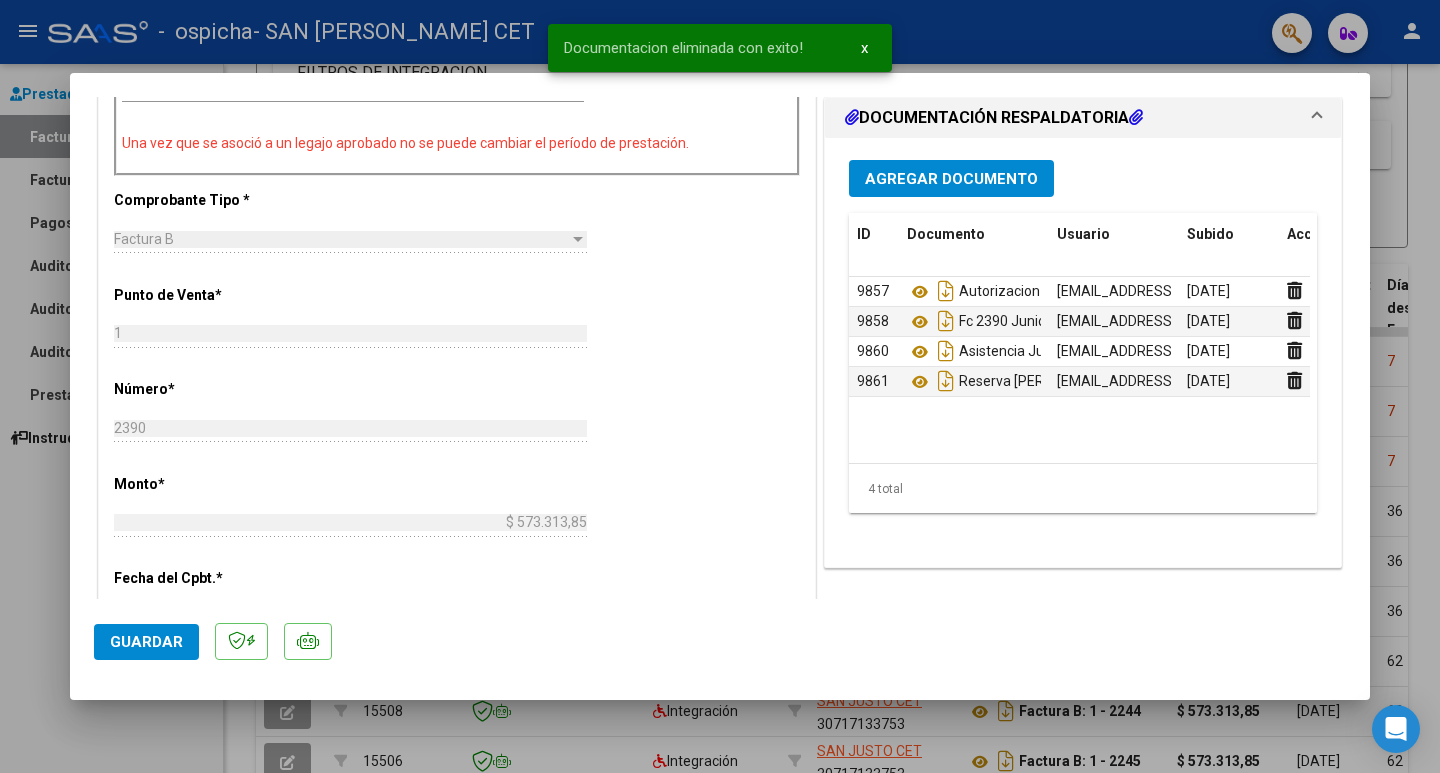 click on "Agregar Documento" at bounding box center (951, 179) 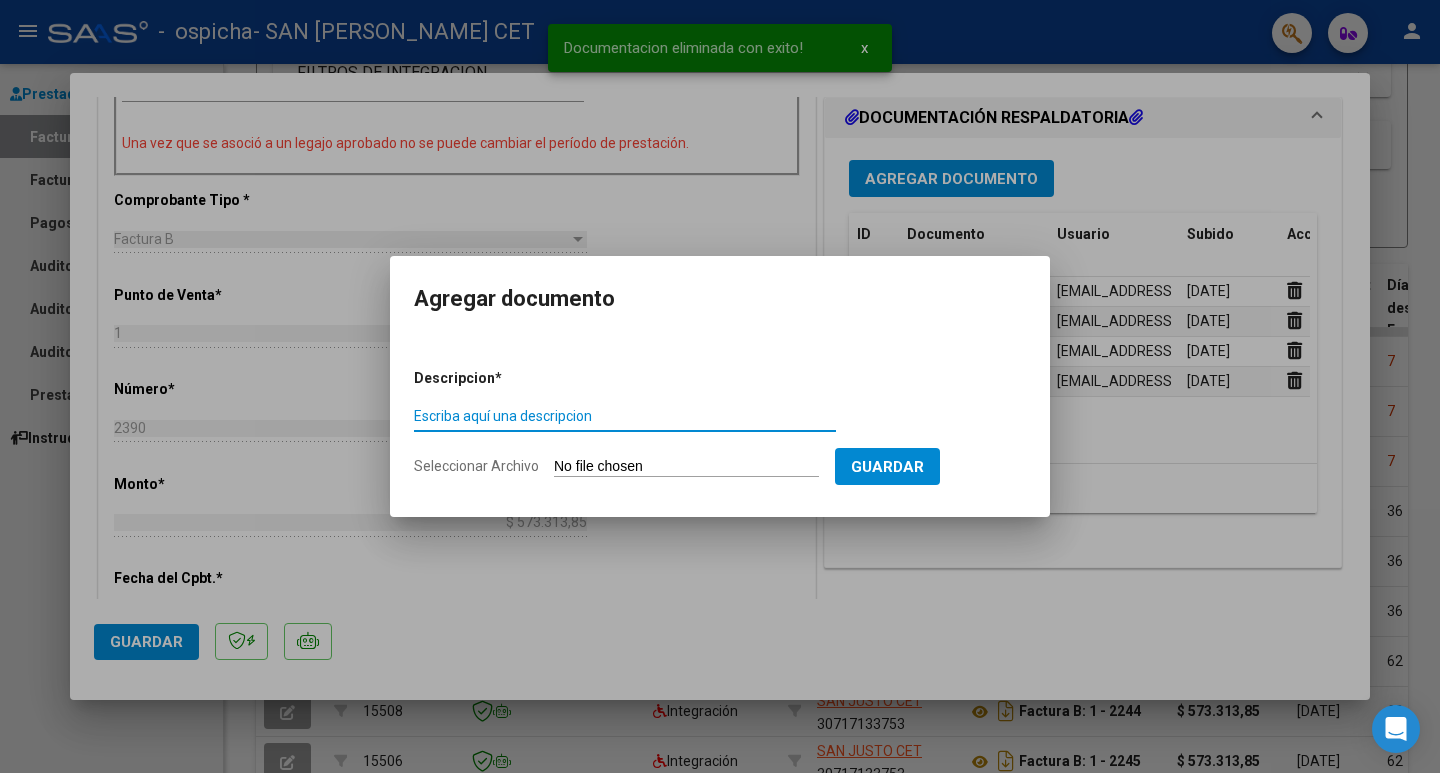 click on "Seleccionar Archivo" at bounding box center (686, 467) 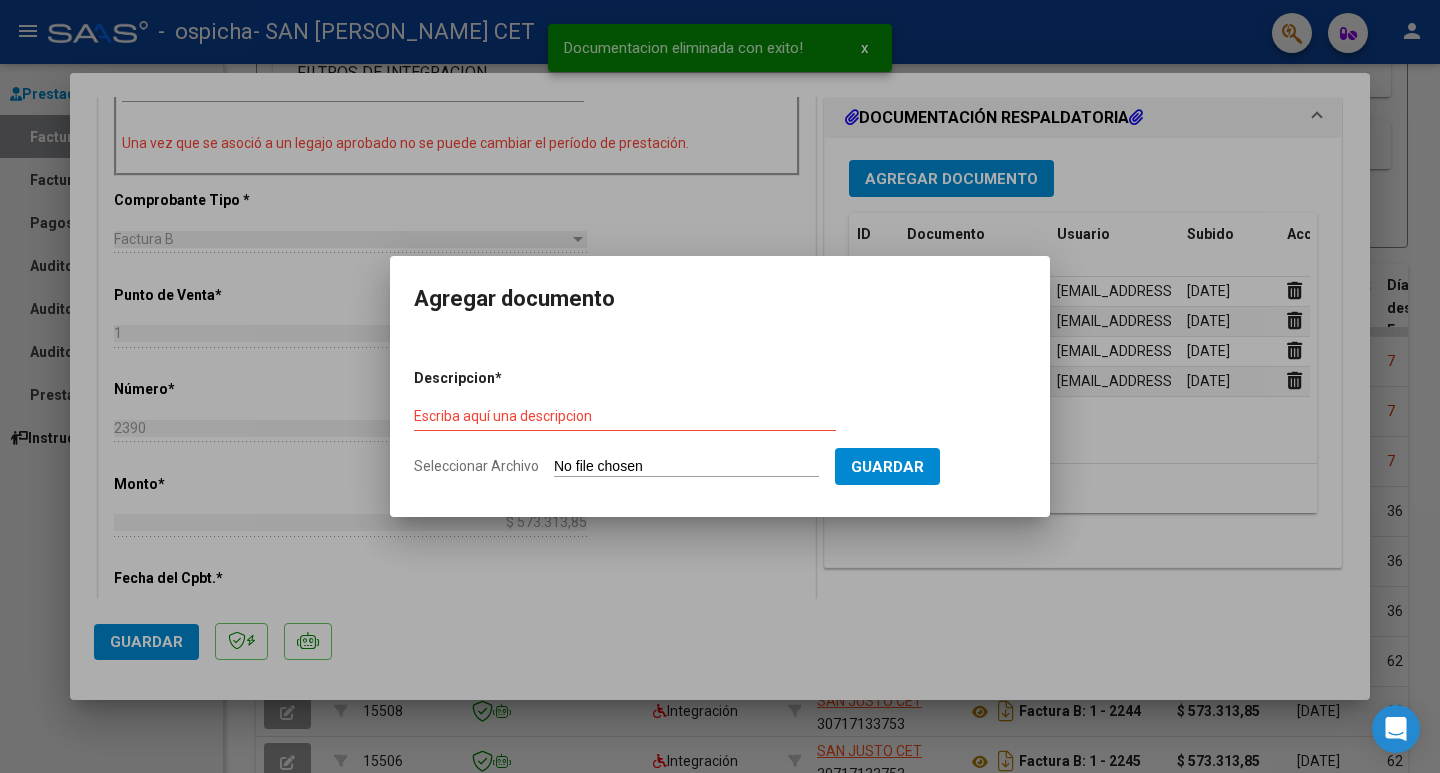 type on "C:\fakepath\_INFORME EVOLUTIVO FORM JUNIO 2025 [PERSON_NAME].pdf" 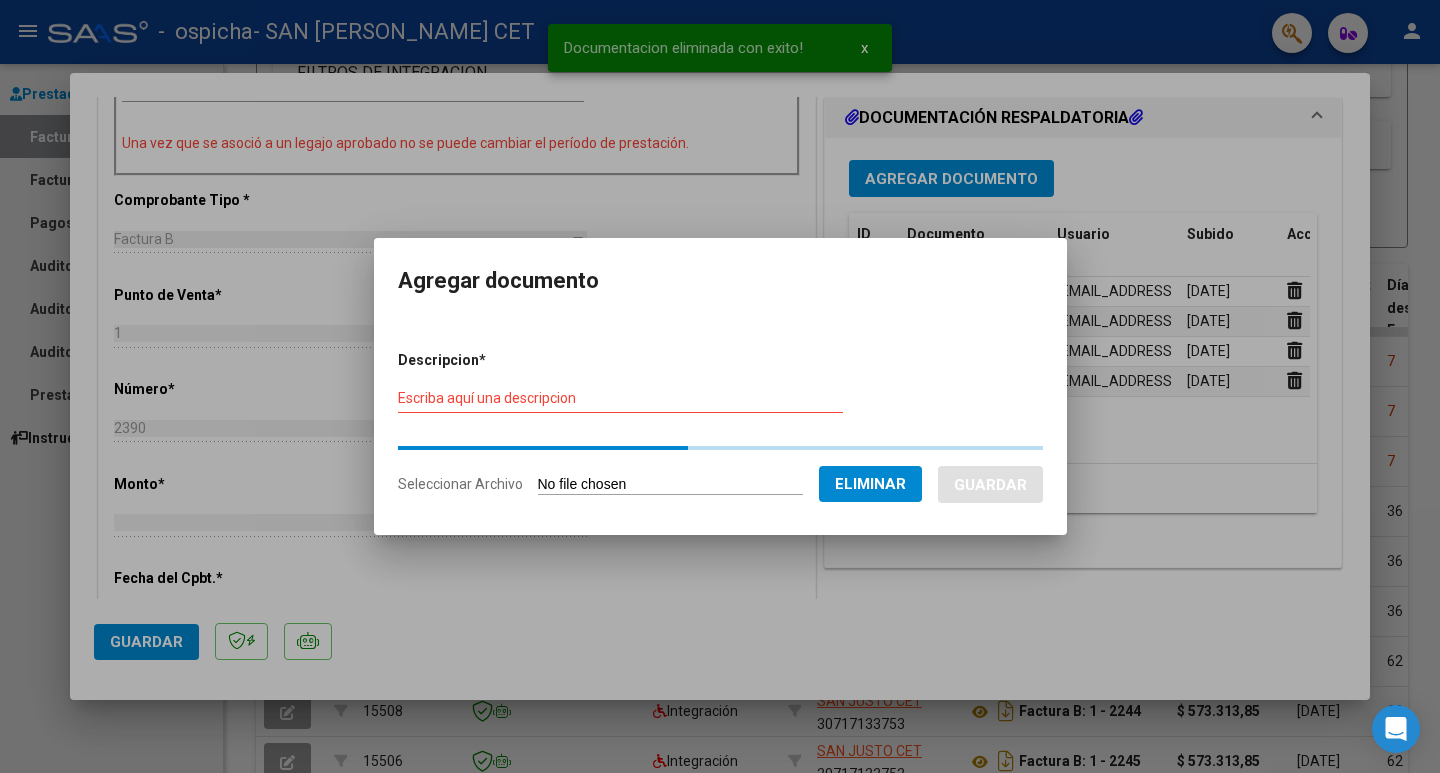 click on "Escriba aquí una descripcion" at bounding box center [620, 398] 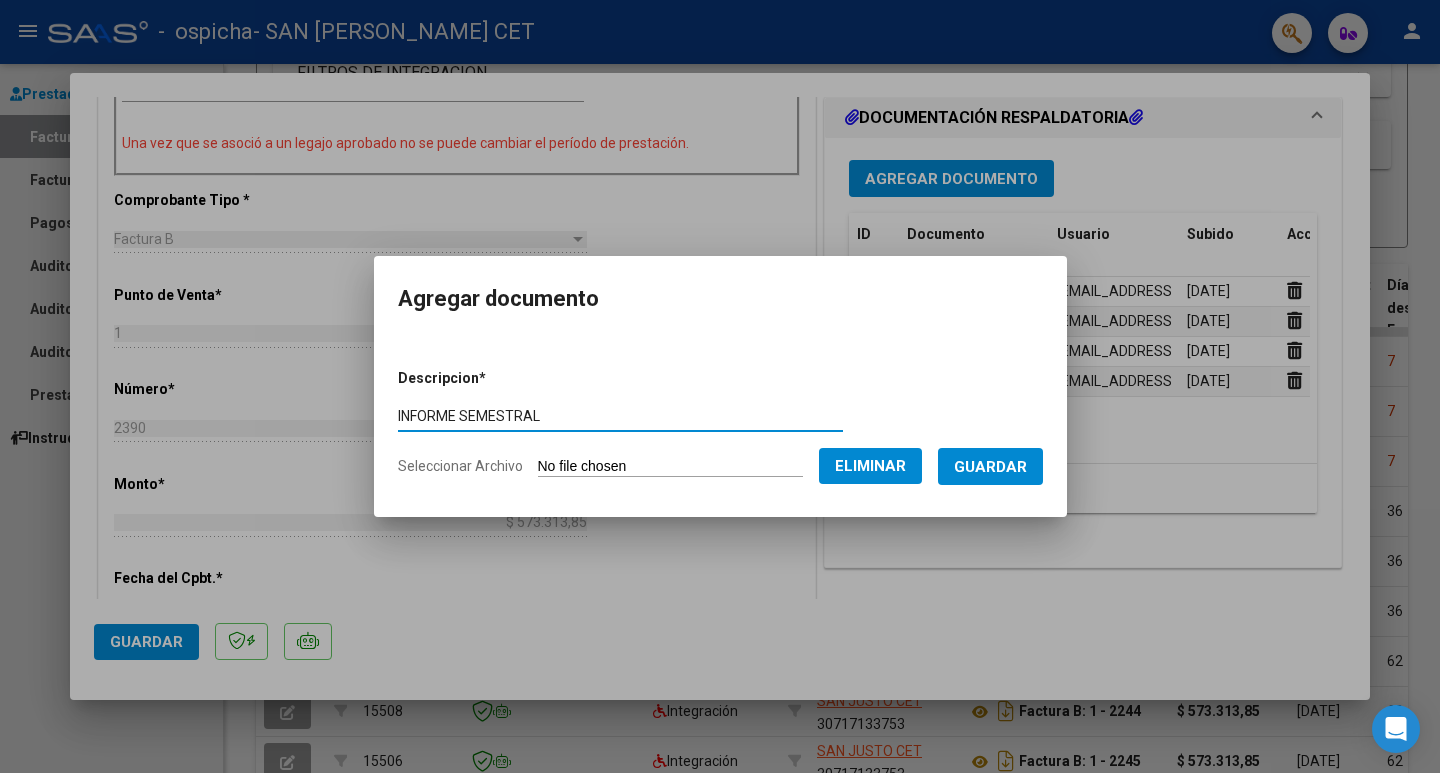 type on "INFORME SEMESTRAL" 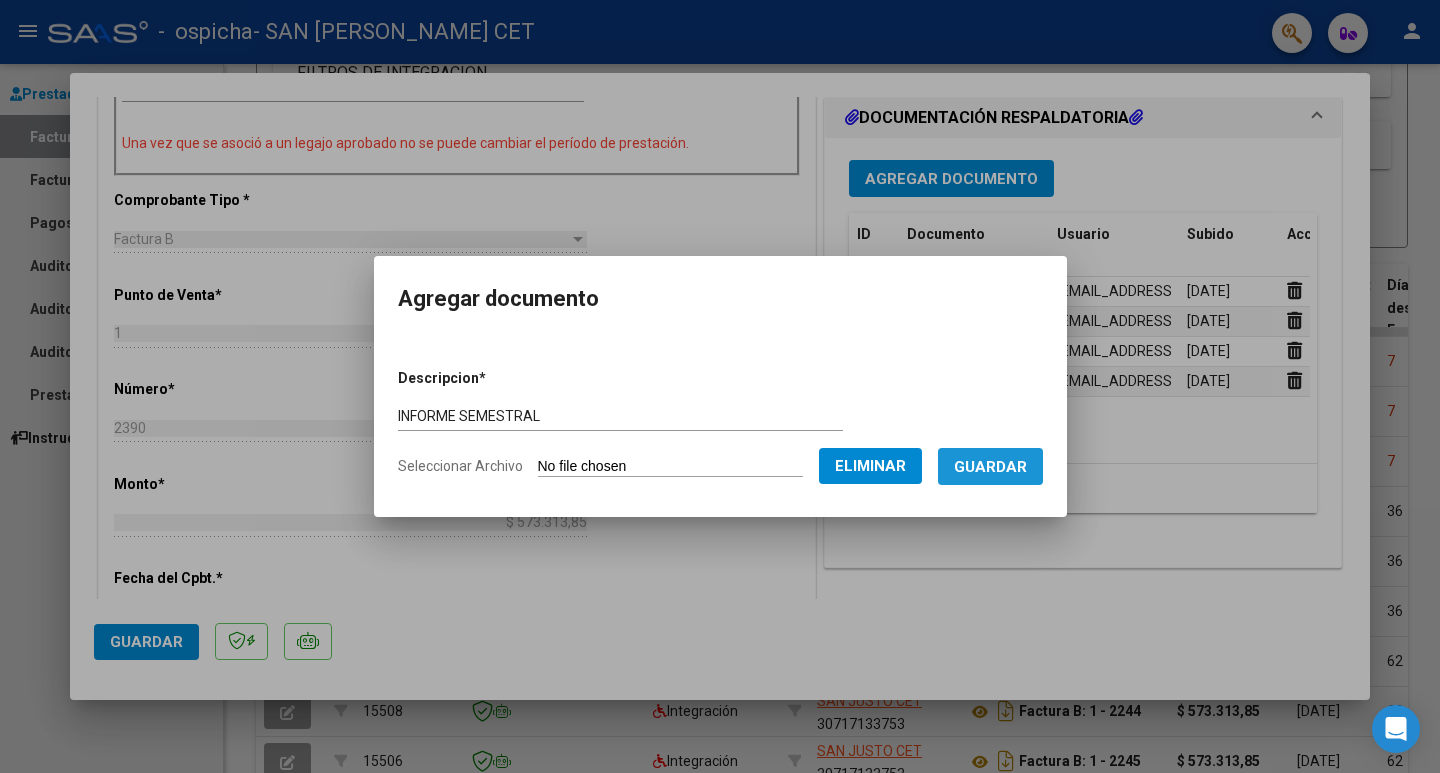 click on "Guardar" at bounding box center (990, 467) 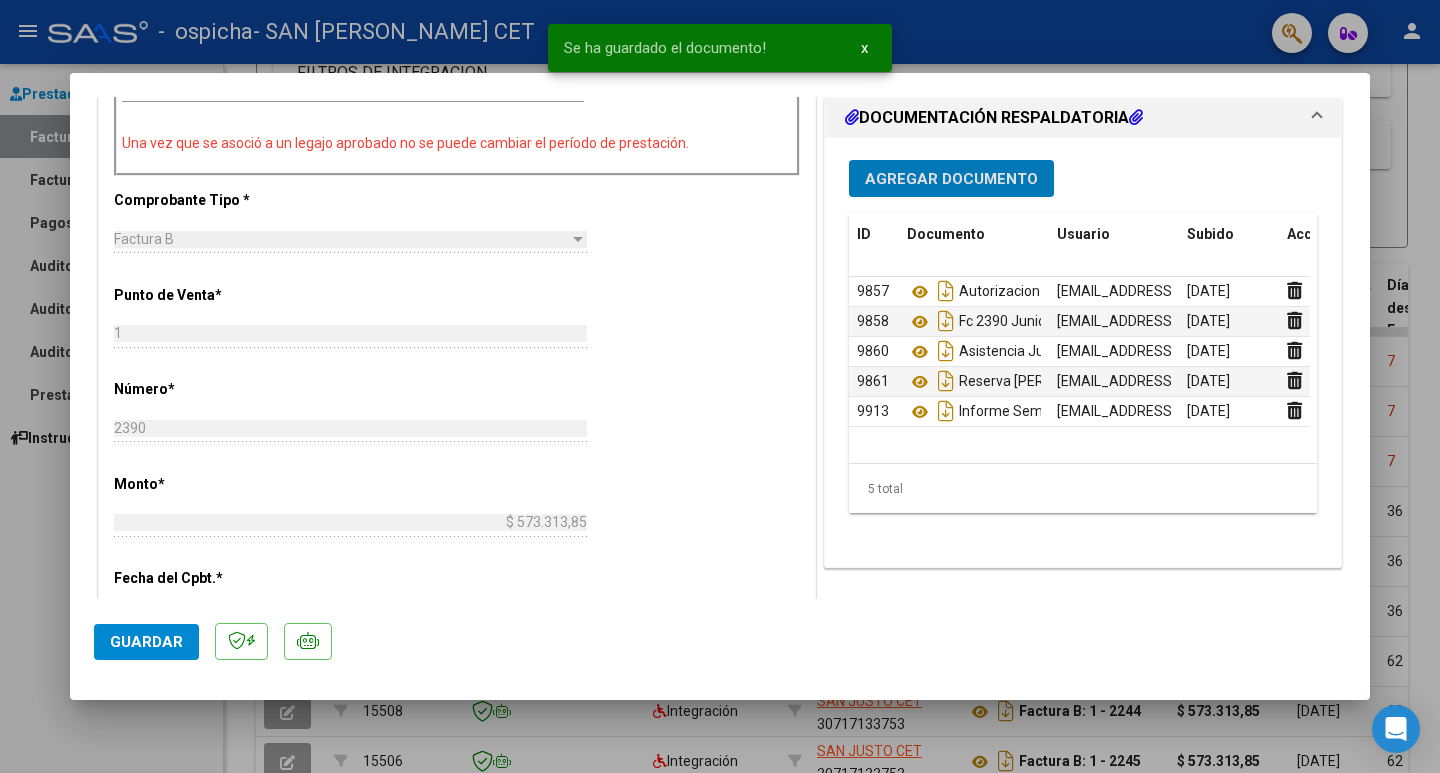 click on "Guardar" 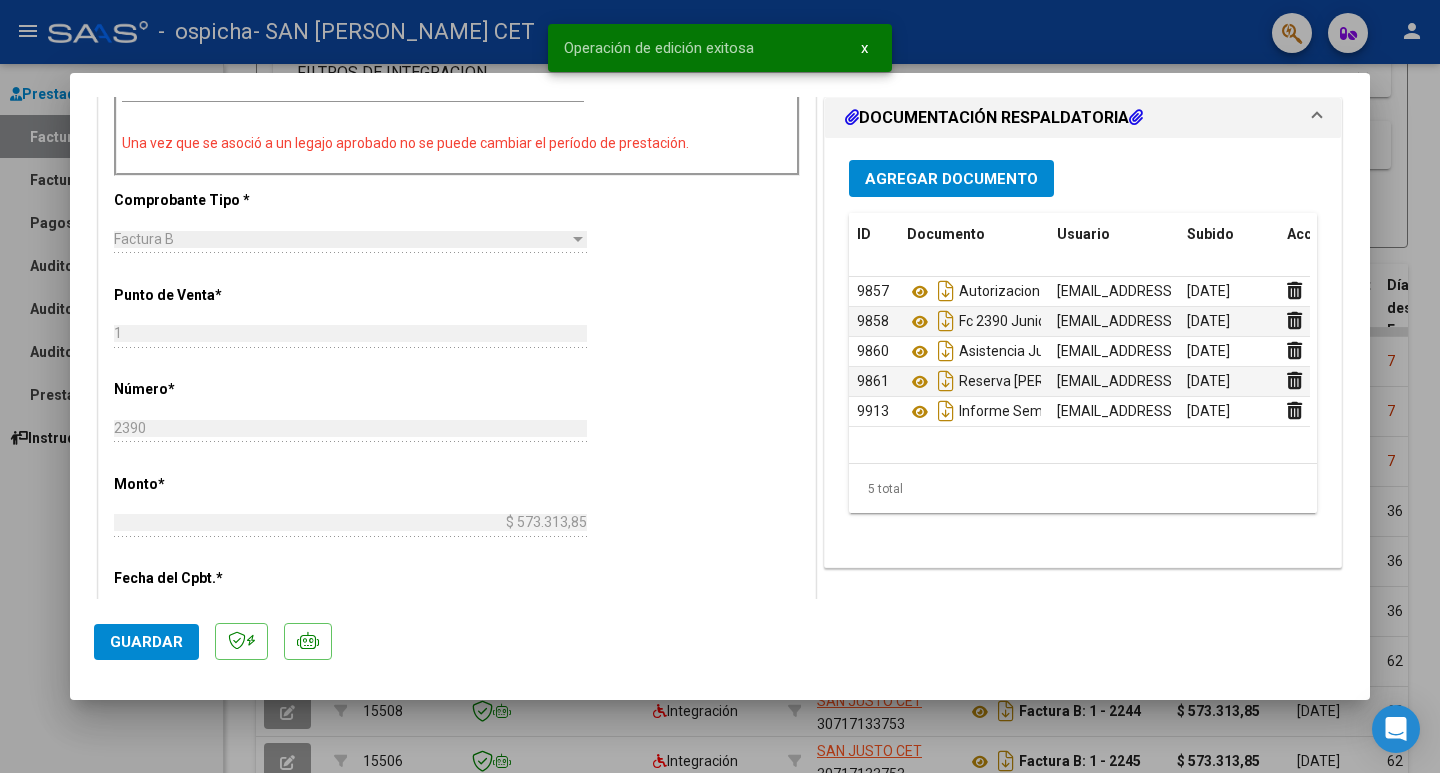 click at bounding box center (720, 386) 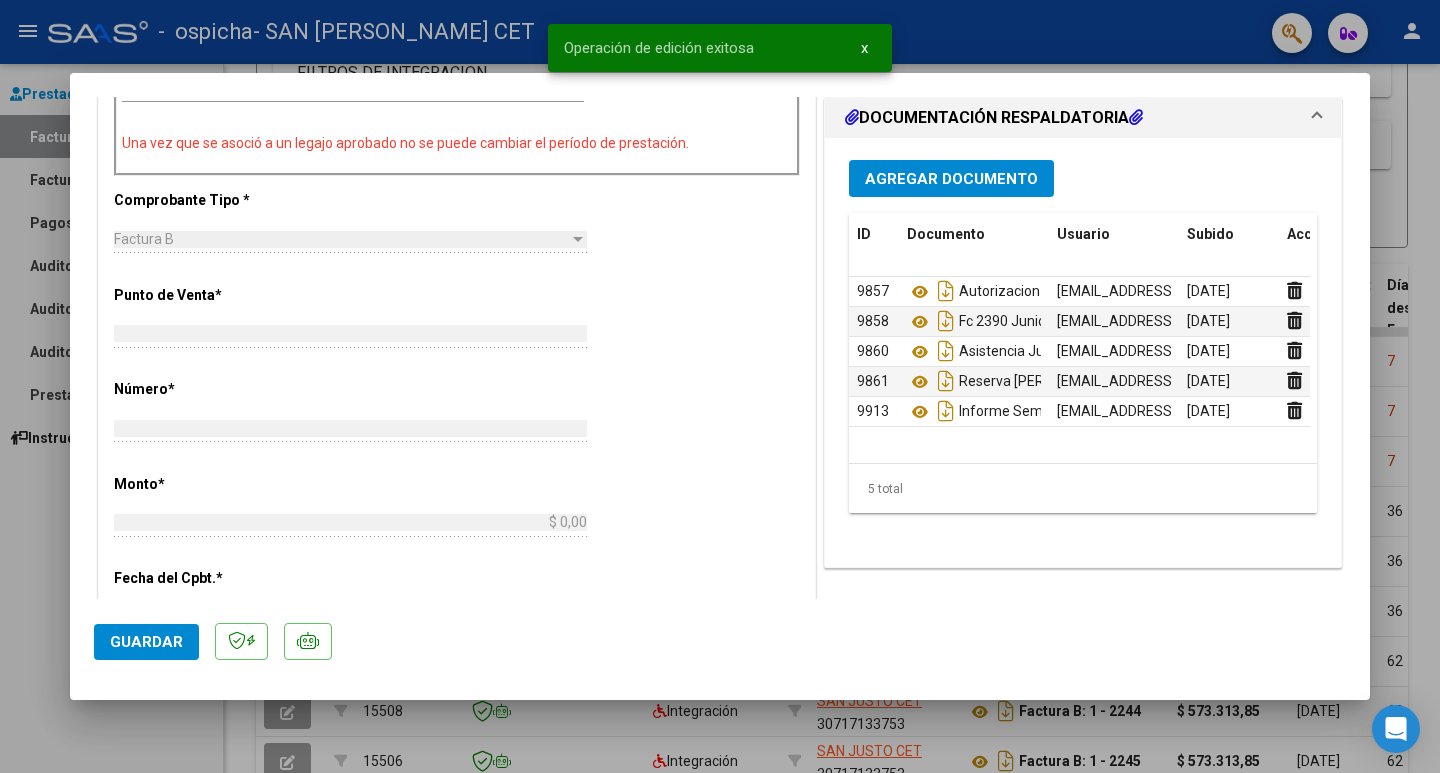 scroll, scrollTop: 0, scrollLeft: 0, axis: both 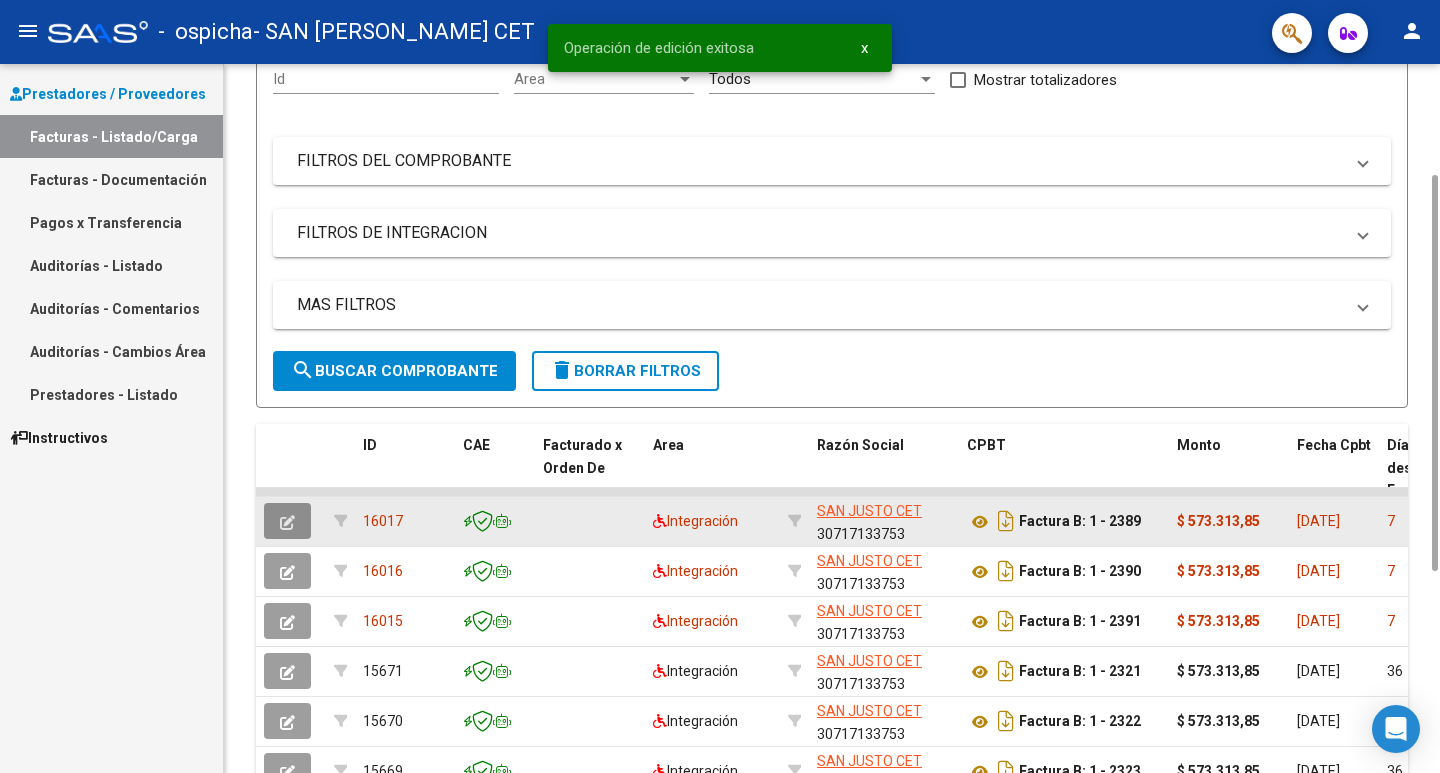 click 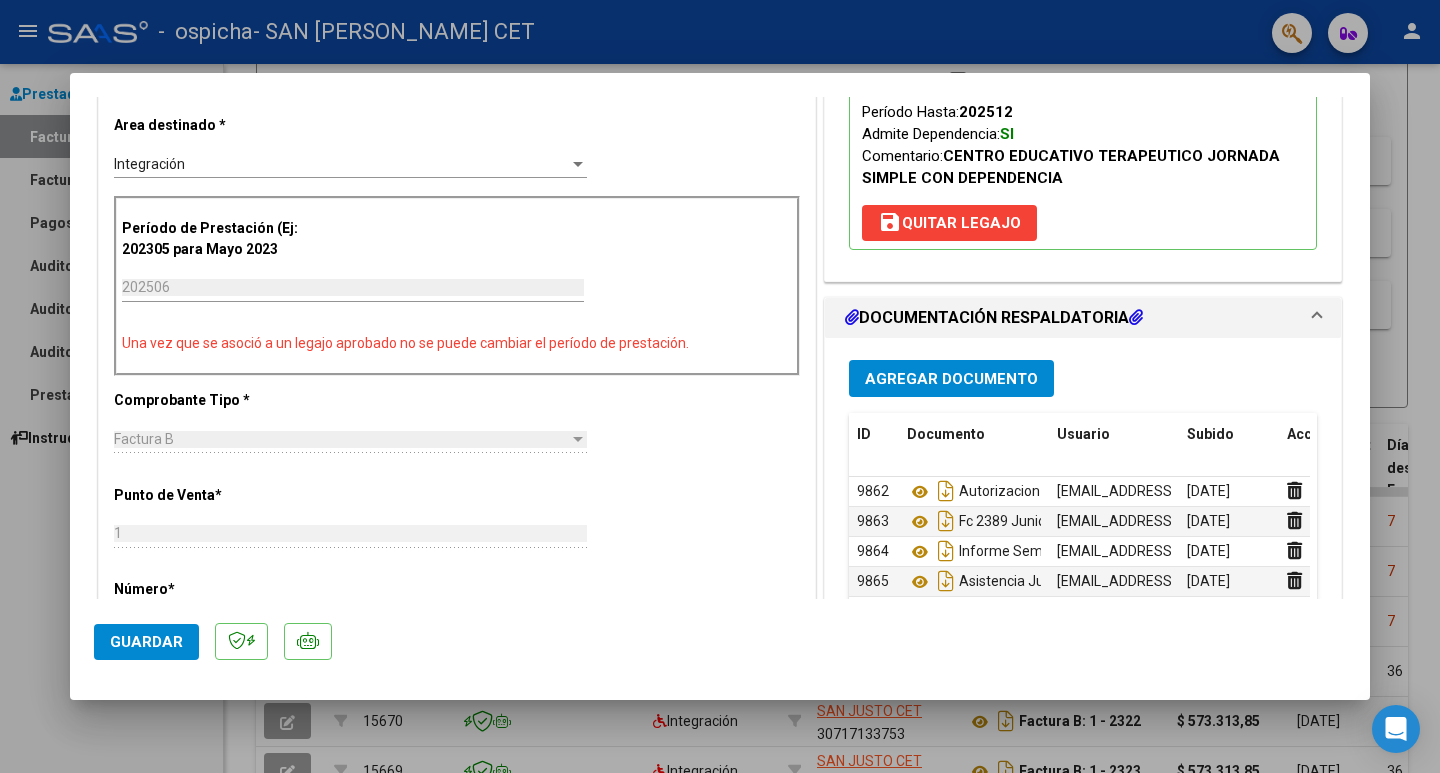 scroll, scrollTop: 500, scrollLeft: 0, axis: vertical 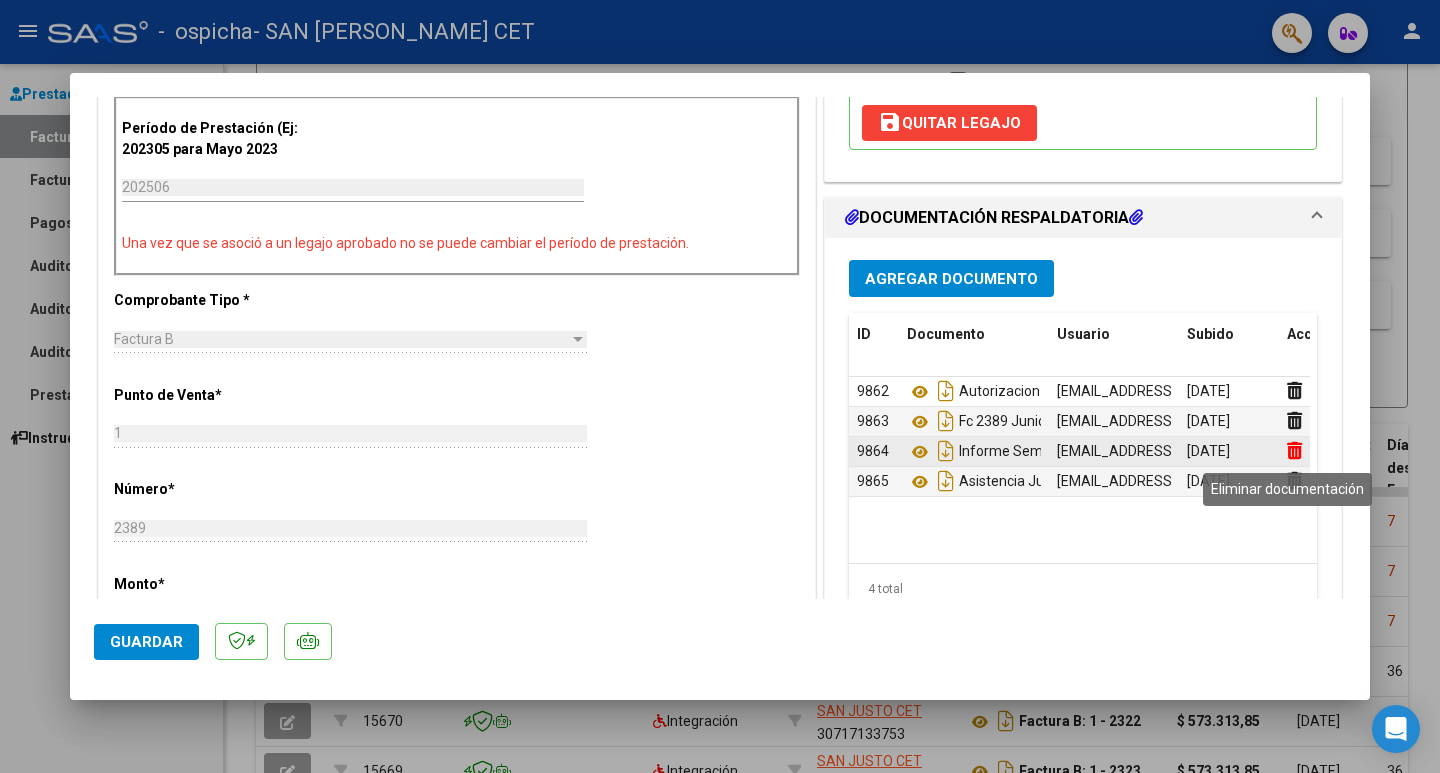 click 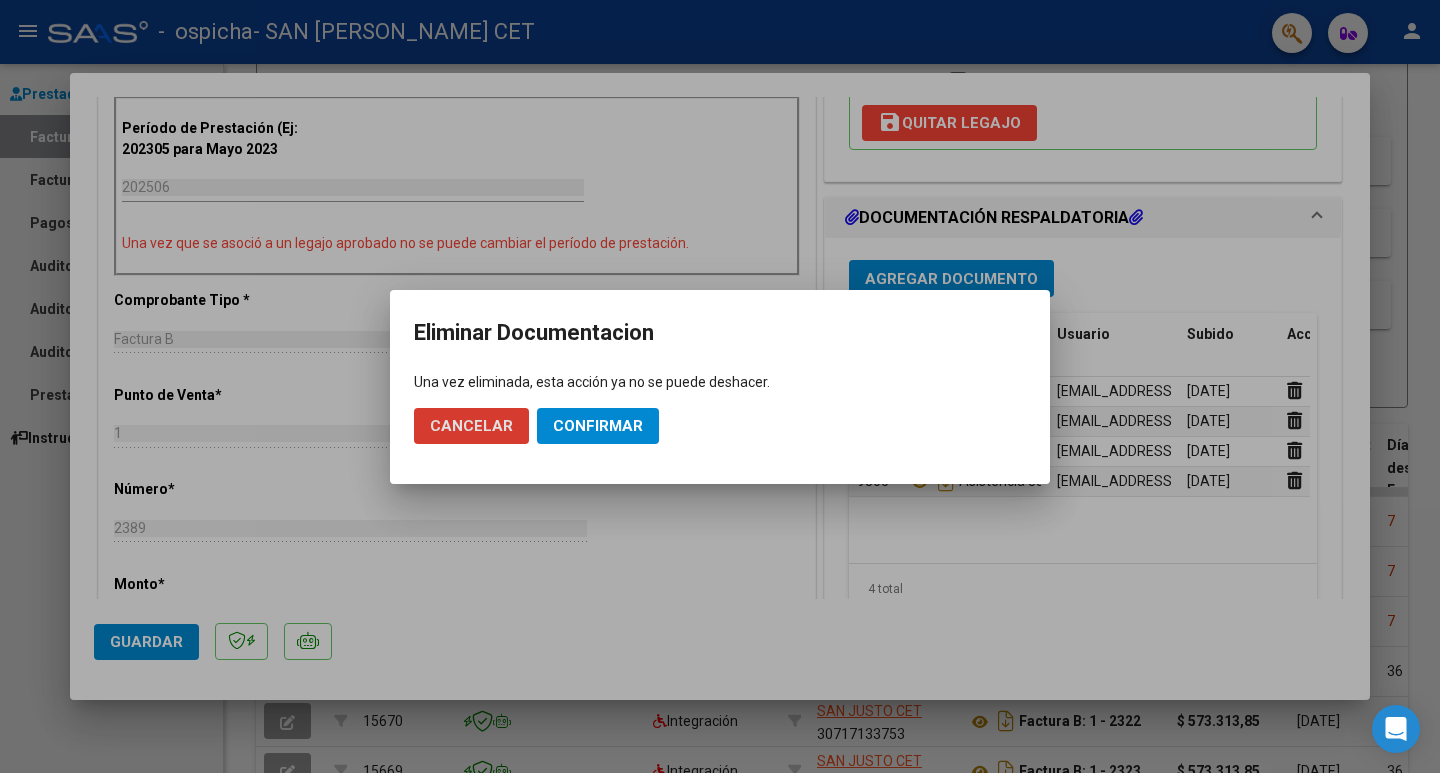 click on "Confirmar" 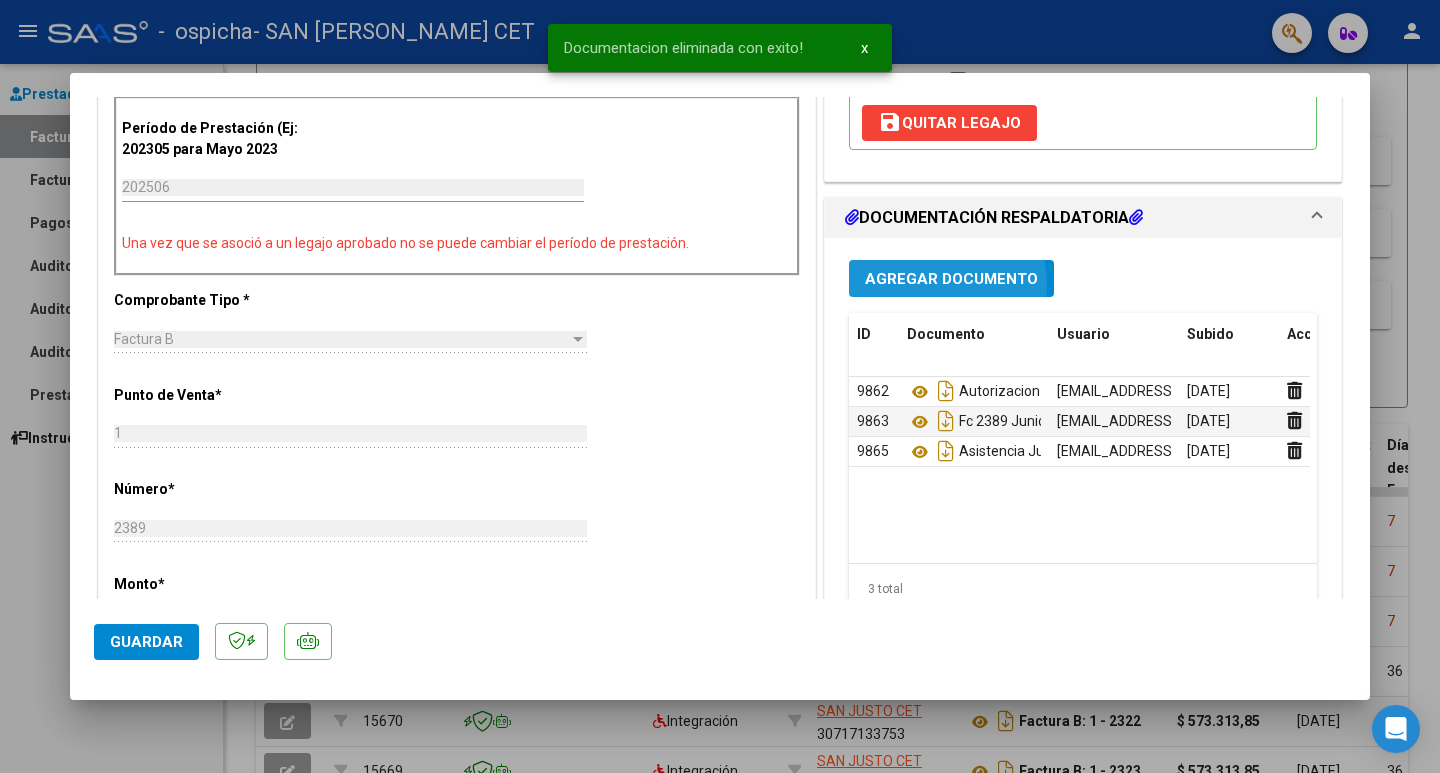 click on "Agregar Documento" at bounding box center [951, 279] 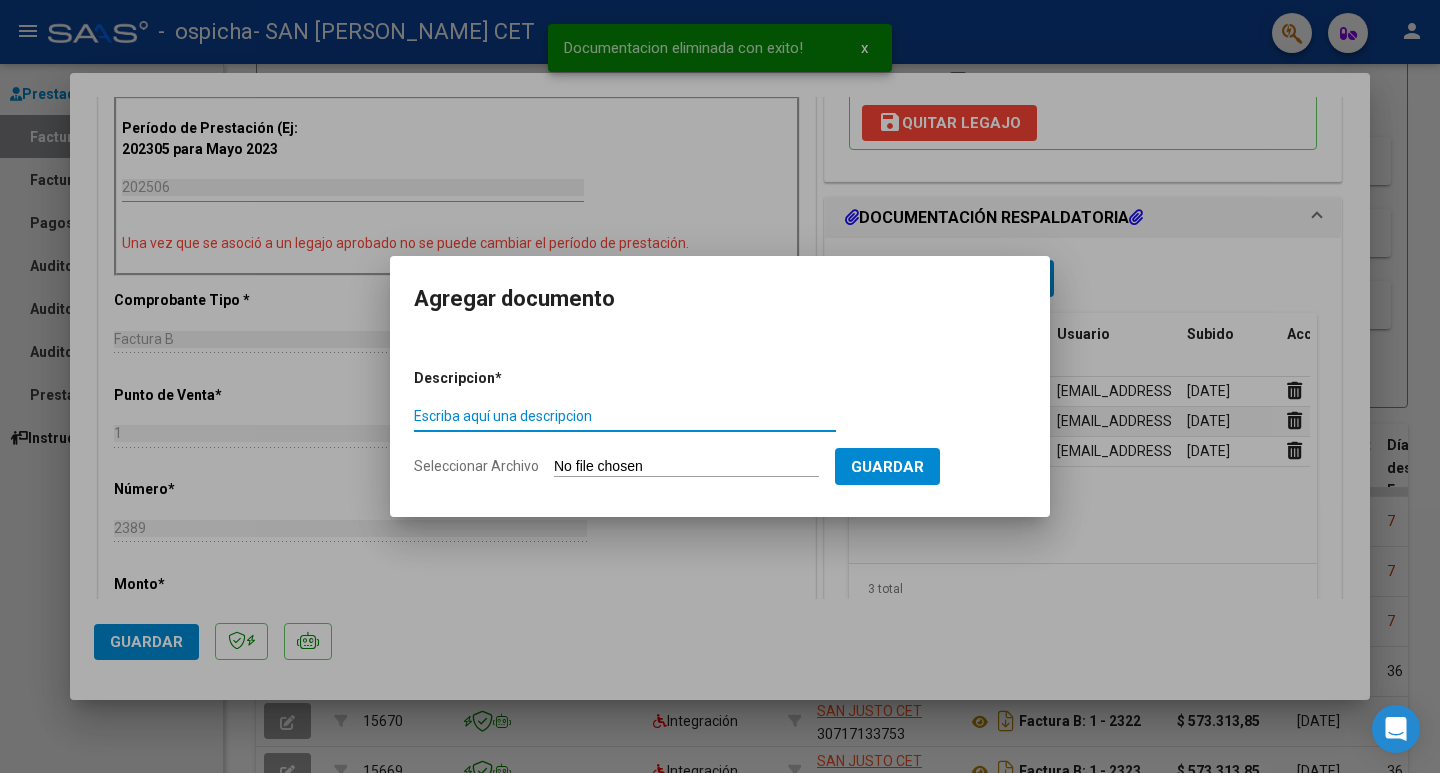 click on "Seleccionar Archivo" at bounding box center (686, 467) 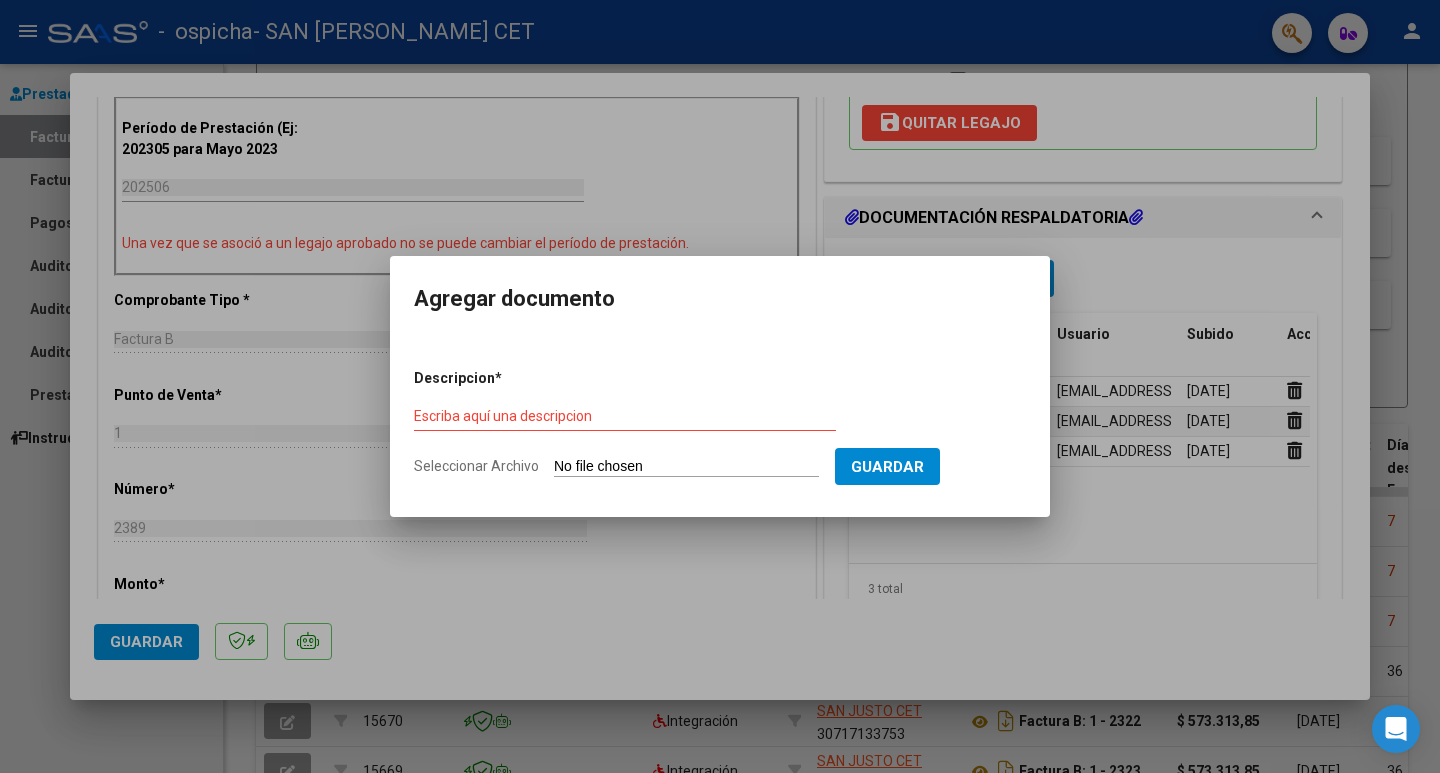 click at bounding box center [720, 386] 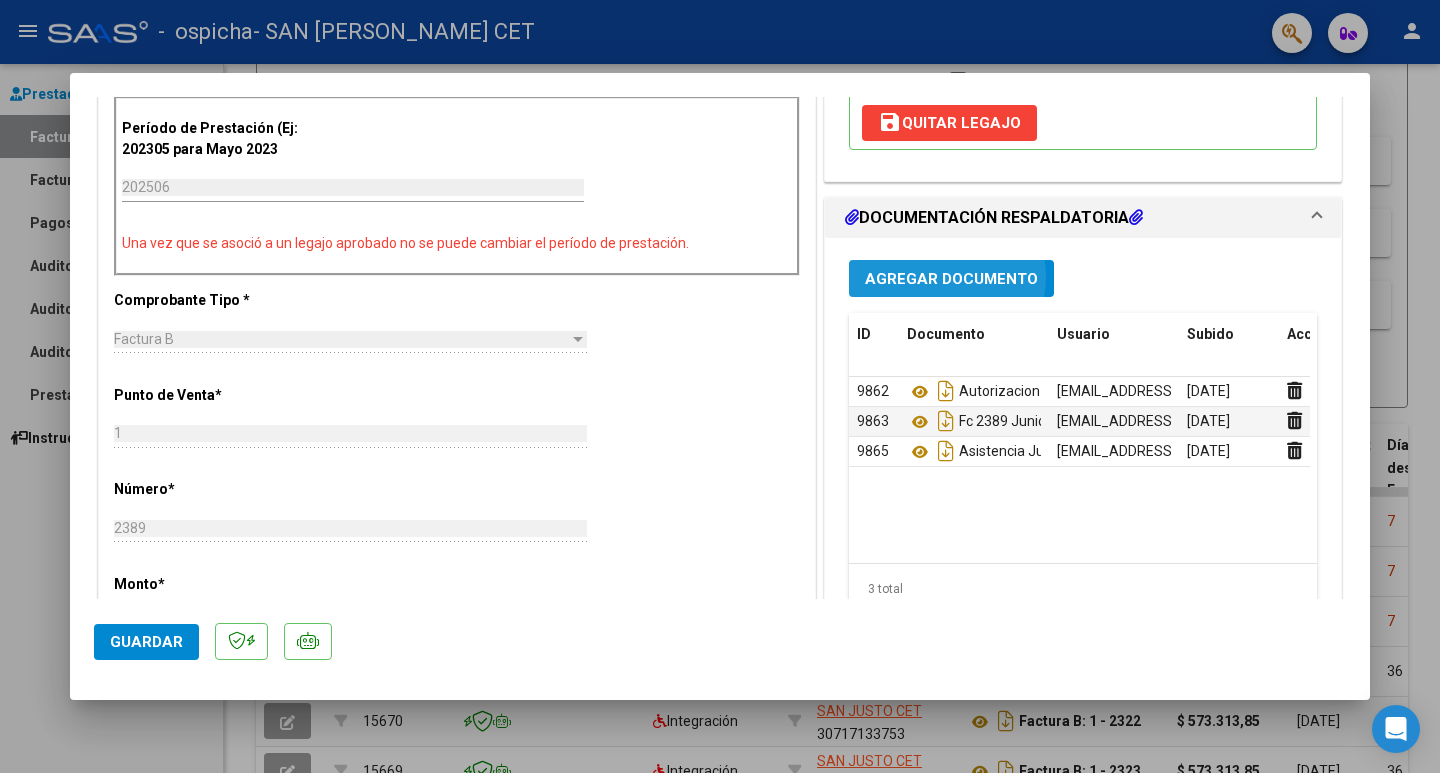 click on "Agregar Documento" at bounding box center [951, 279] 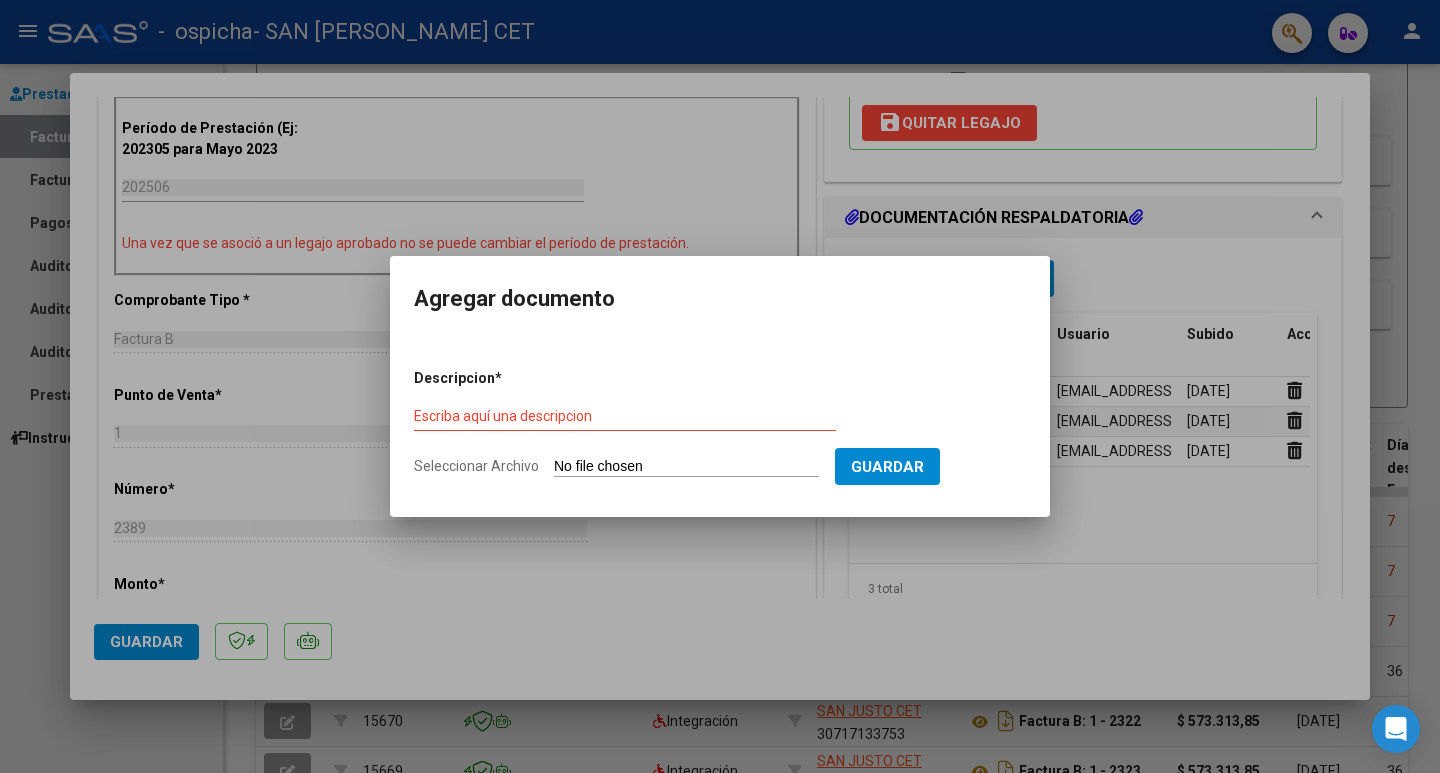 click on "Seleccionar Archivo" at bounding box center (686, 467) 